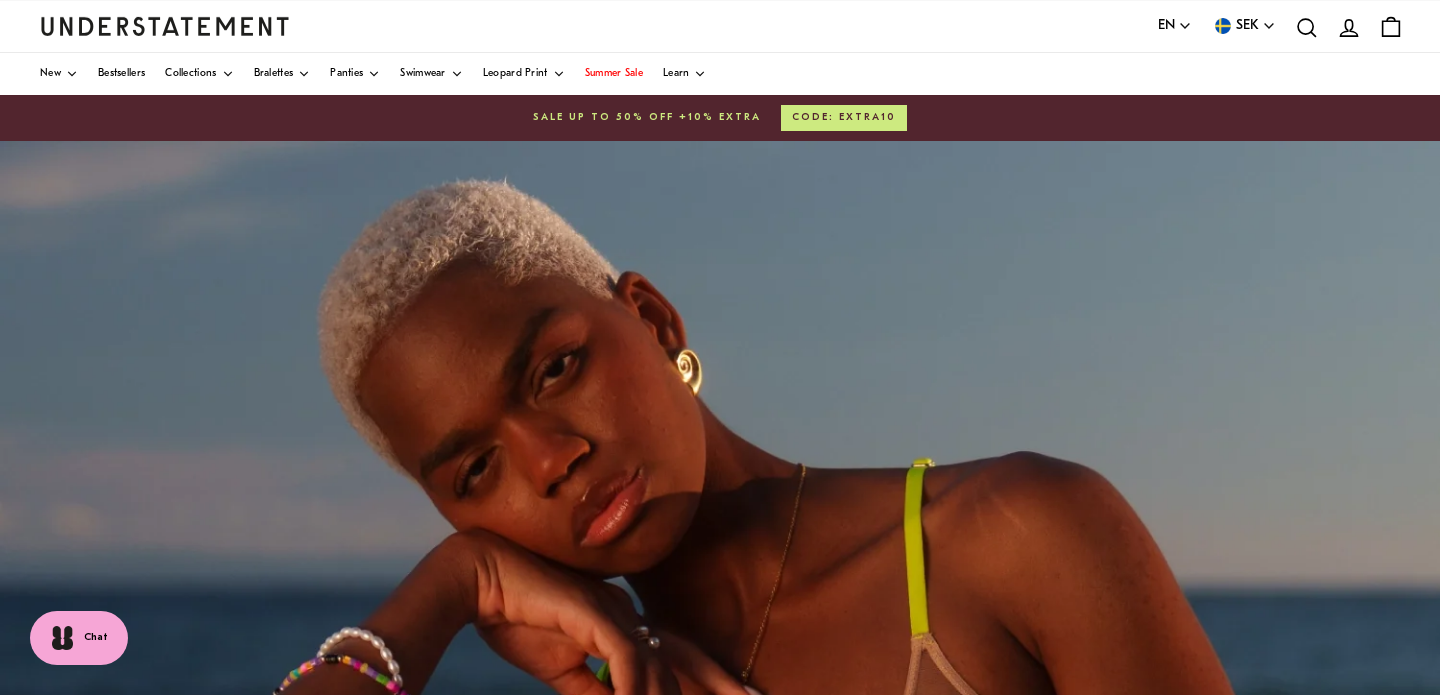 scroll, scrollTop: 0, scrollLeft: 0, axis: both 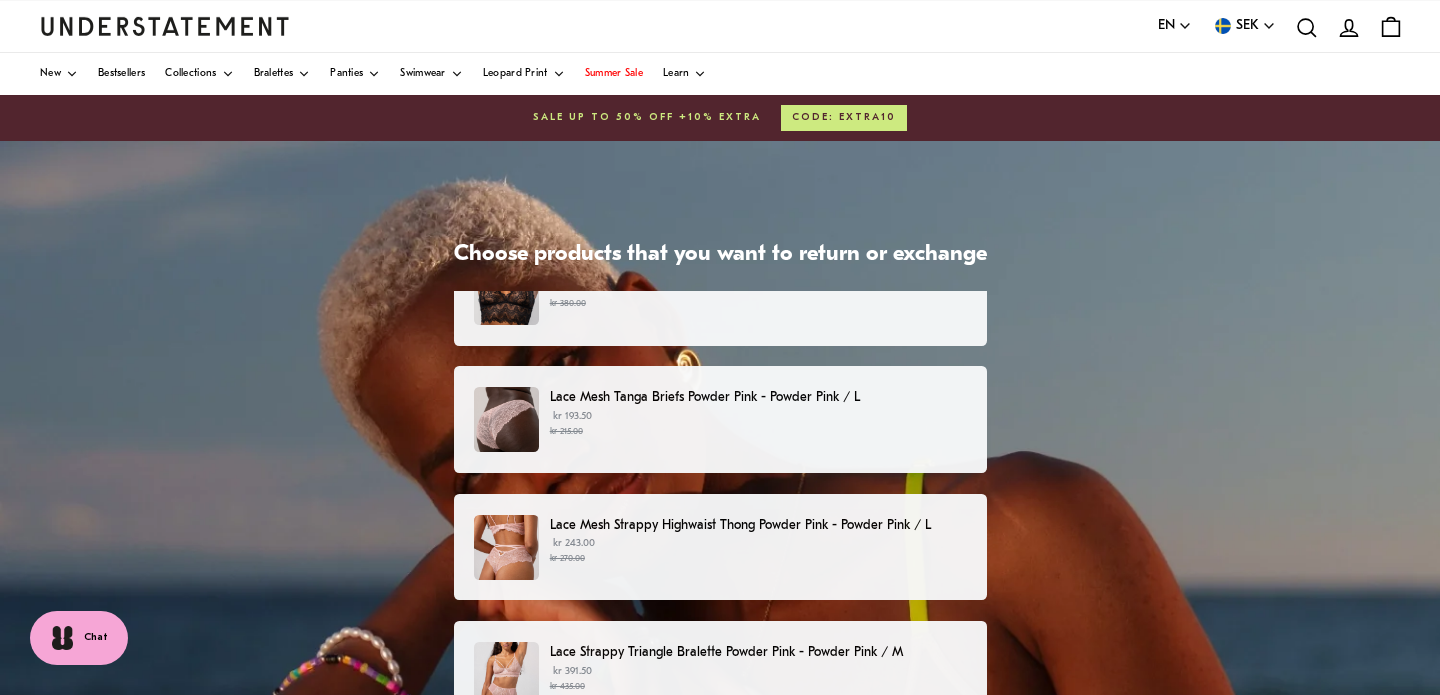 click on "kr 243.00   kr 270.00" at bounding box center [758, 551] 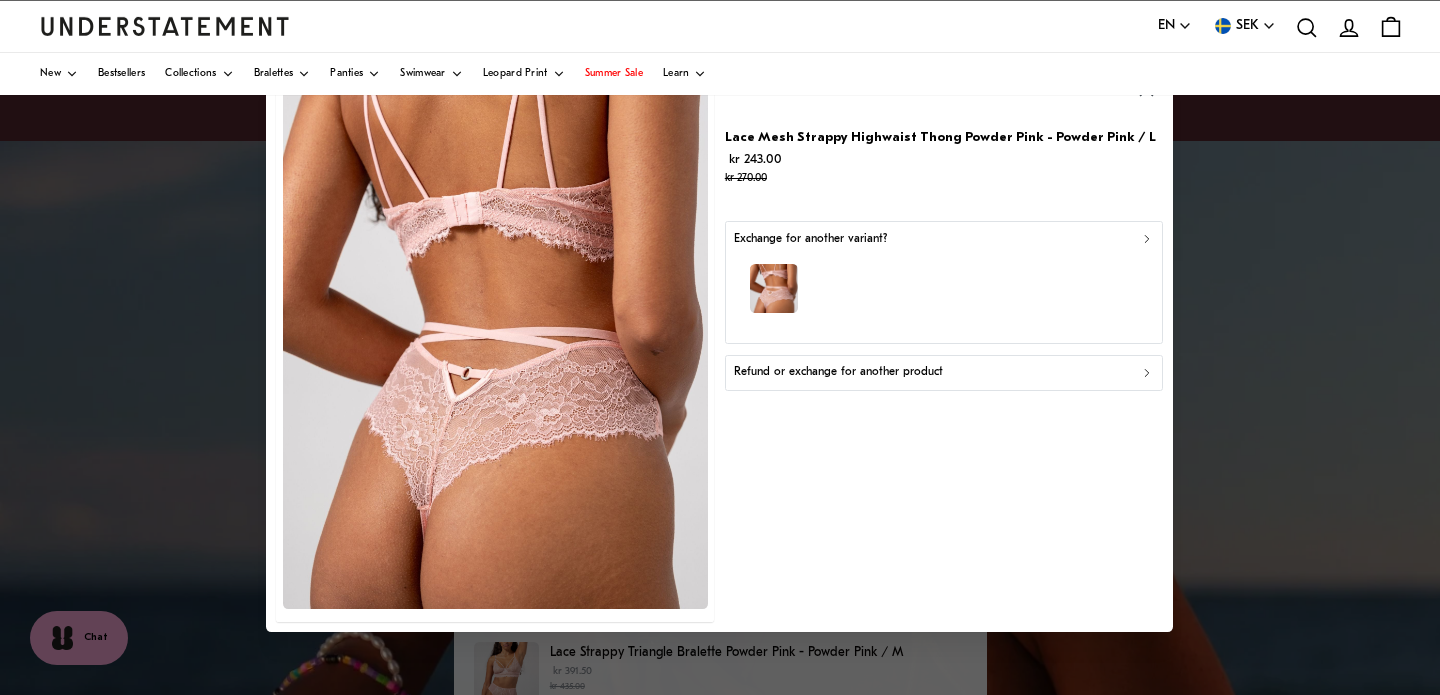click at bounding box center [944, 291] 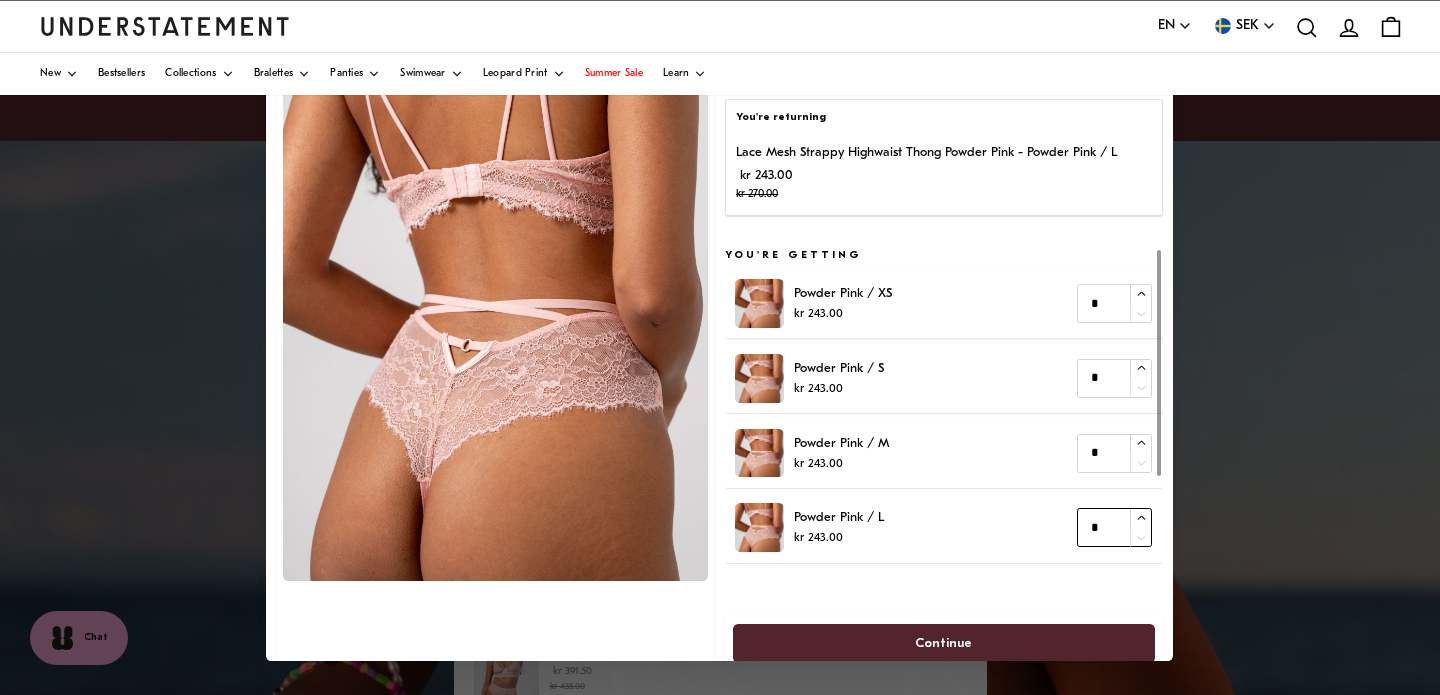type on "*" 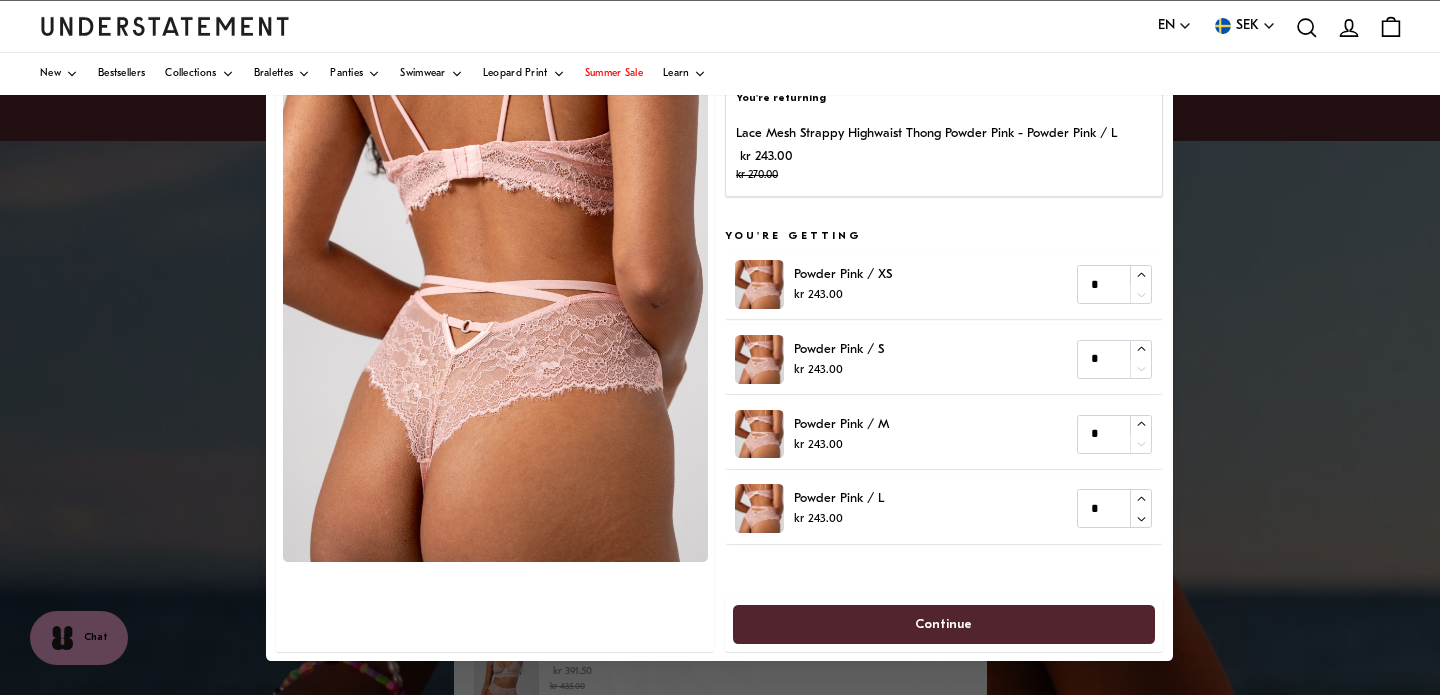 click on "Continue" at bounding box center (944, 624) 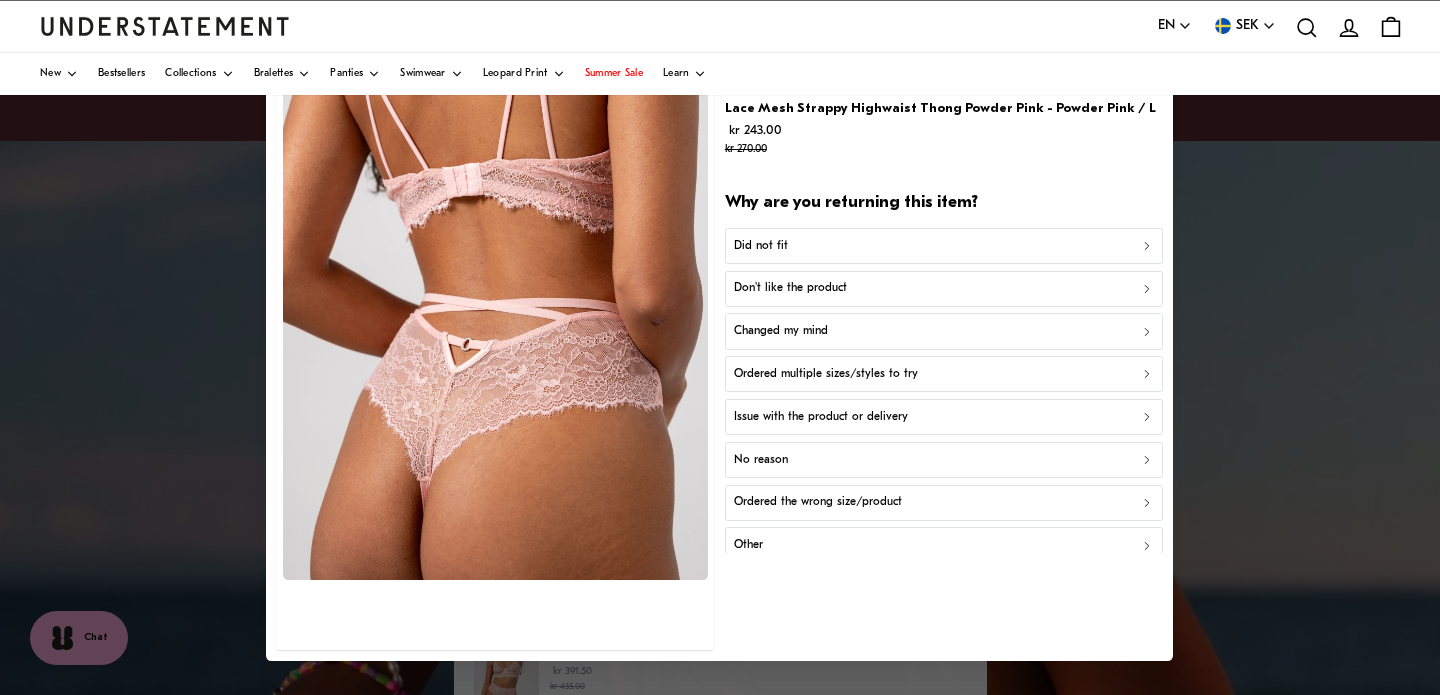 scroll, scrollTop: 1, scrollLeft: 0, axis: vertical 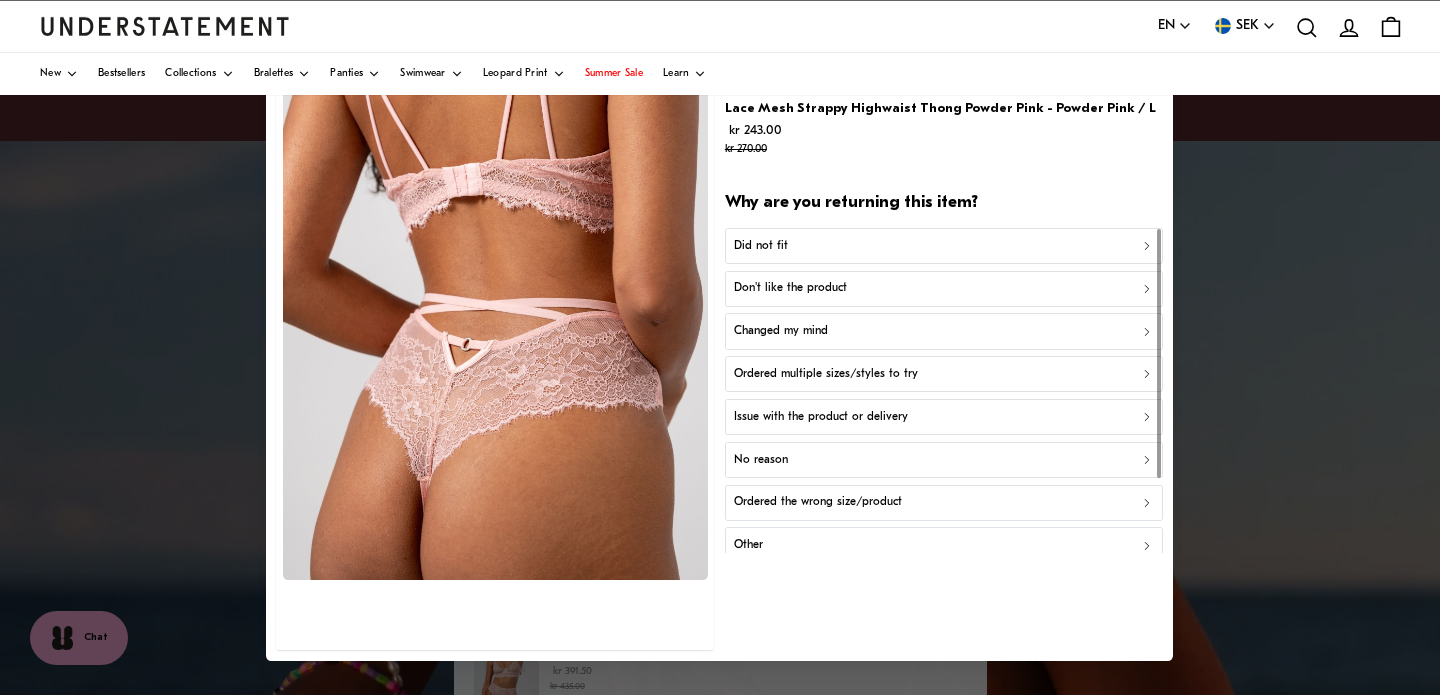 click on "Other" at bounding box center (944, 545) 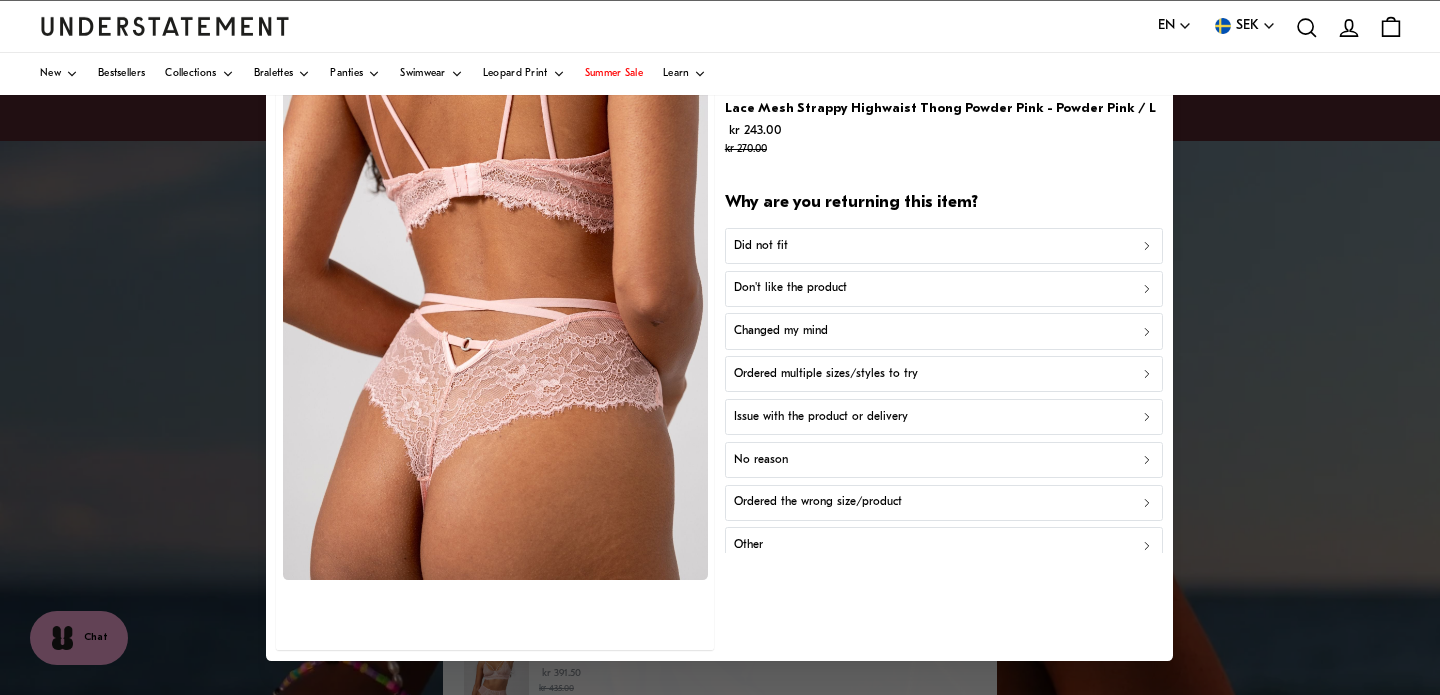 scroll, scrollTop: 0, scrollLeft: 0, axis: both 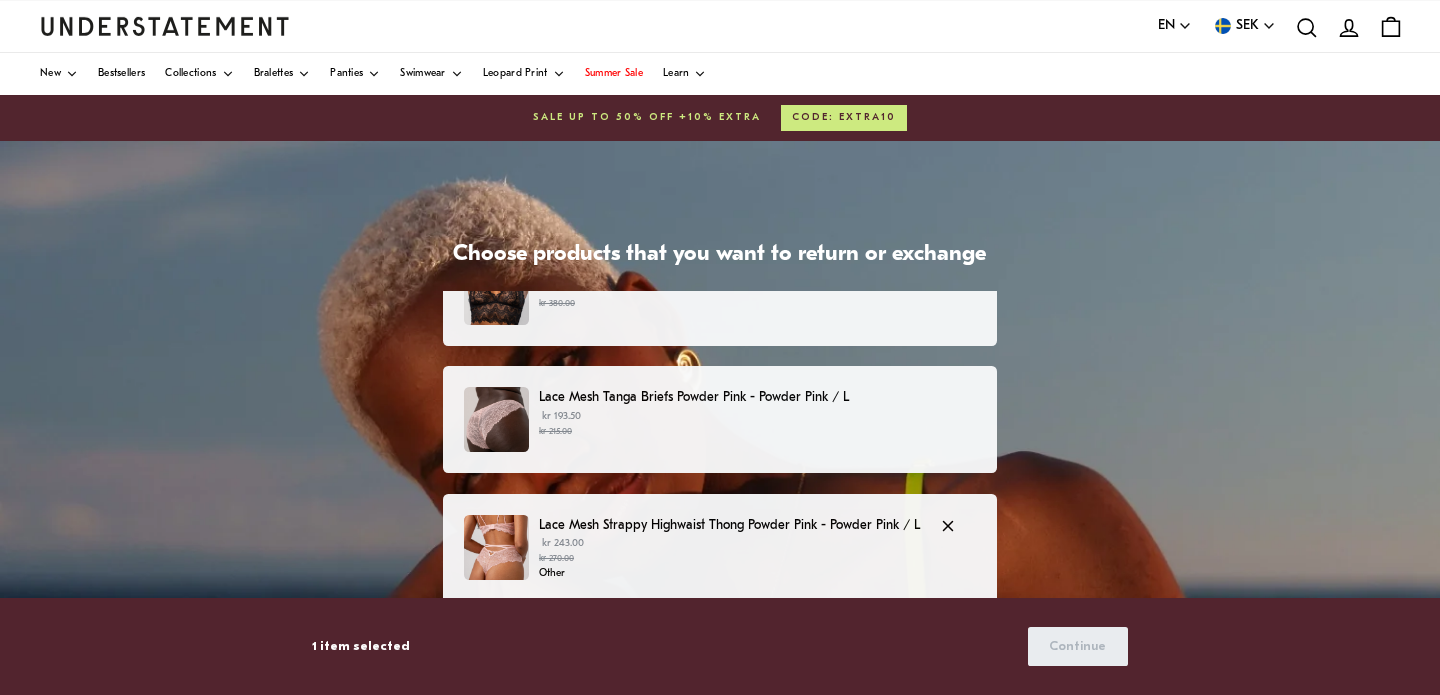 click on "Lace Mesh Strappy Highwaist Thong Powder Pink - Powder Pink / L" at bounding box center [729, 525] 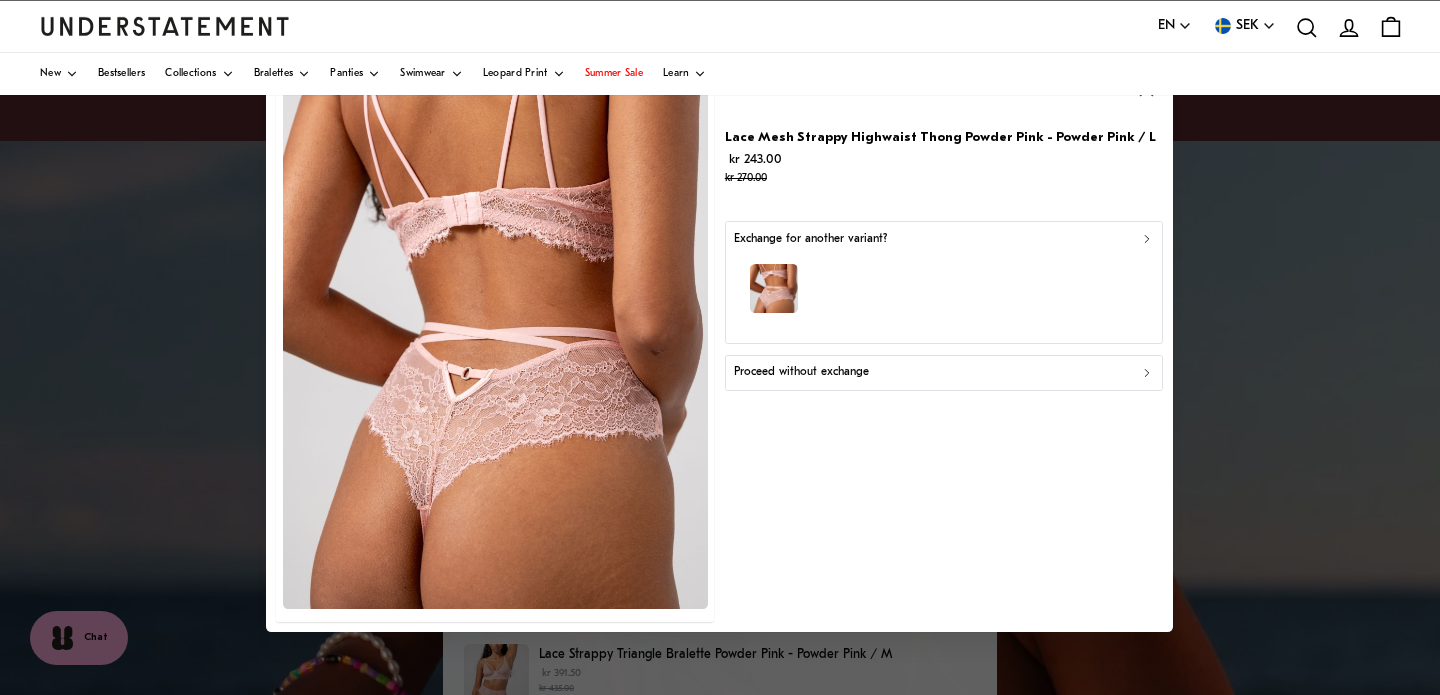 click at bounding box center [944, 291] 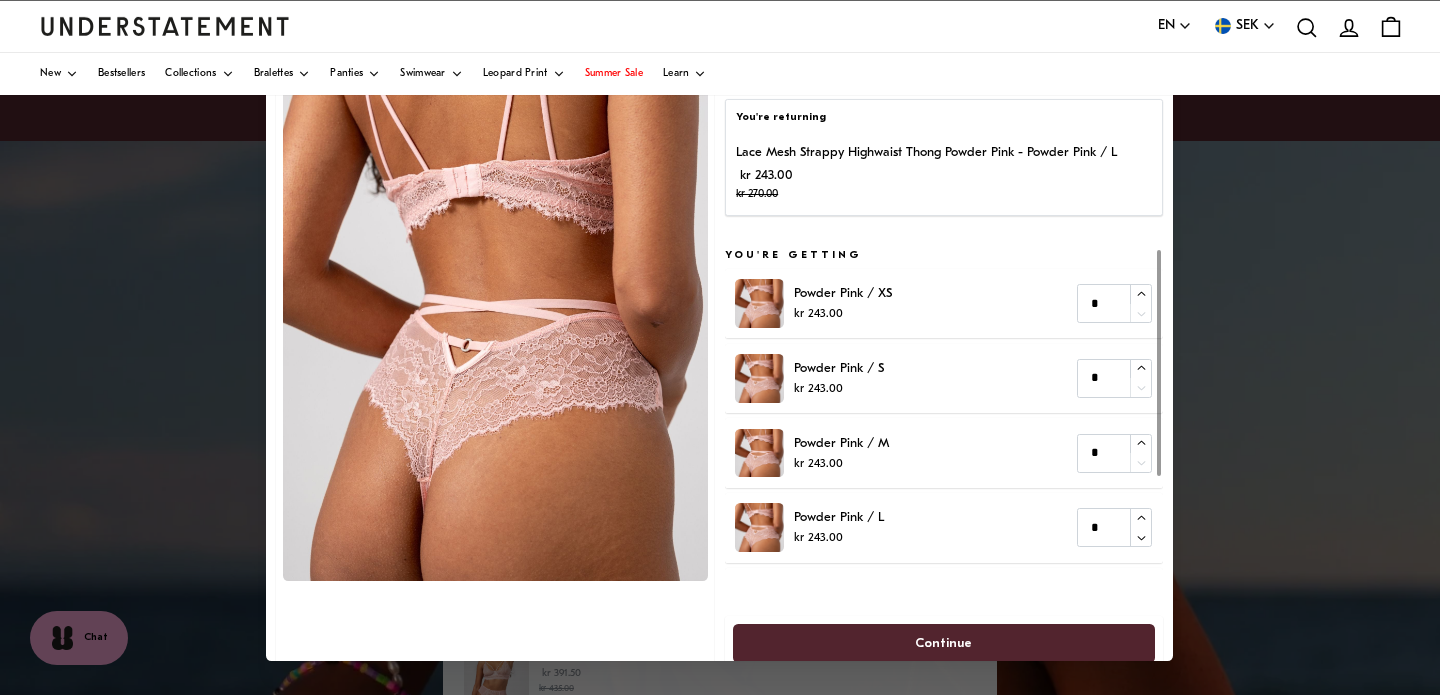 scroll, scrollTop: 139, scrollLeft: 0, axis: vertical 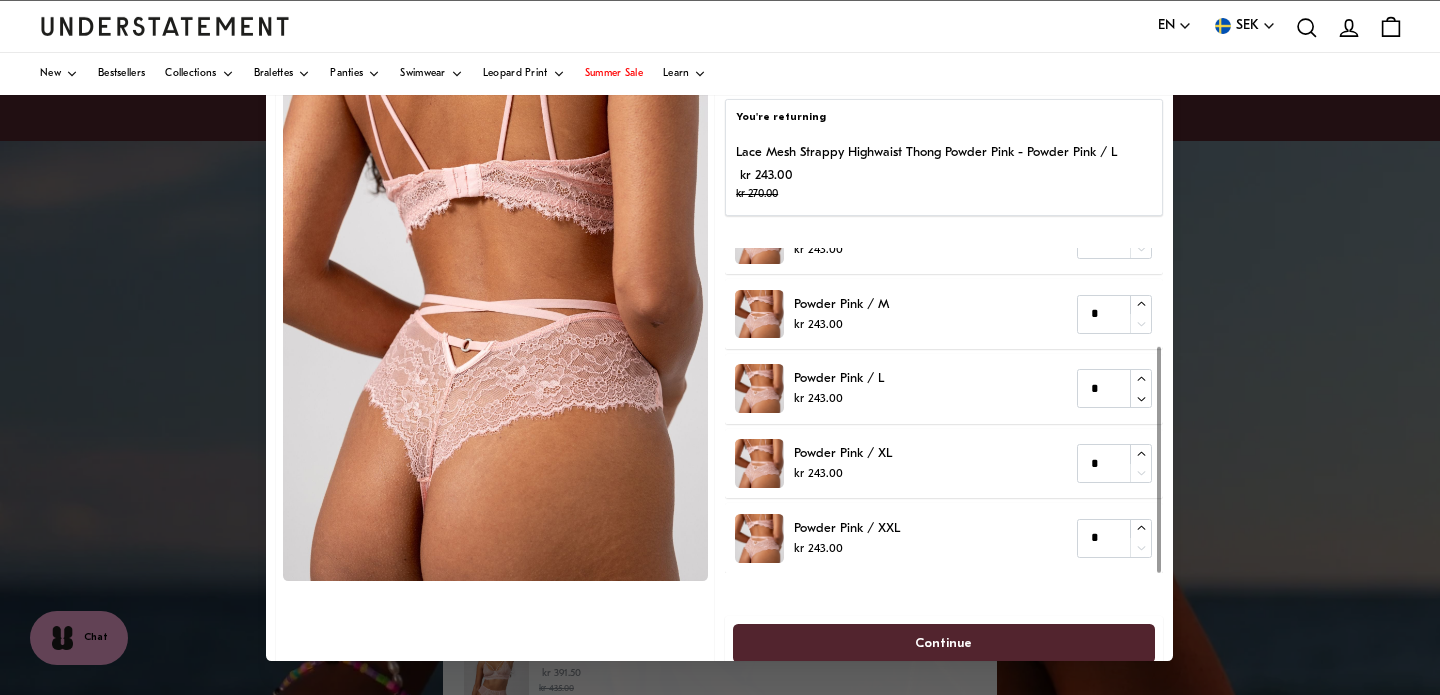 click on "Continue" at bounding box center (944, 643) 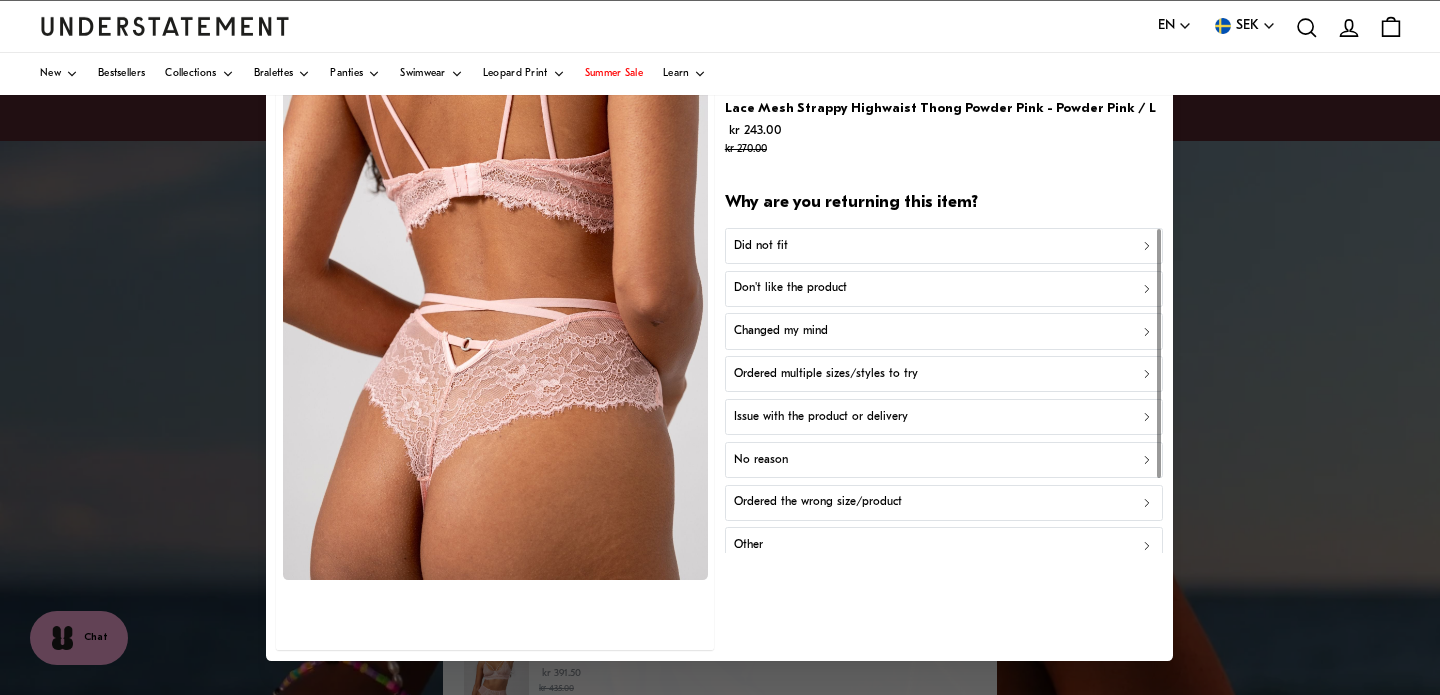 scroll, scrollTop: 0, scrollLeft: 0, axis: both 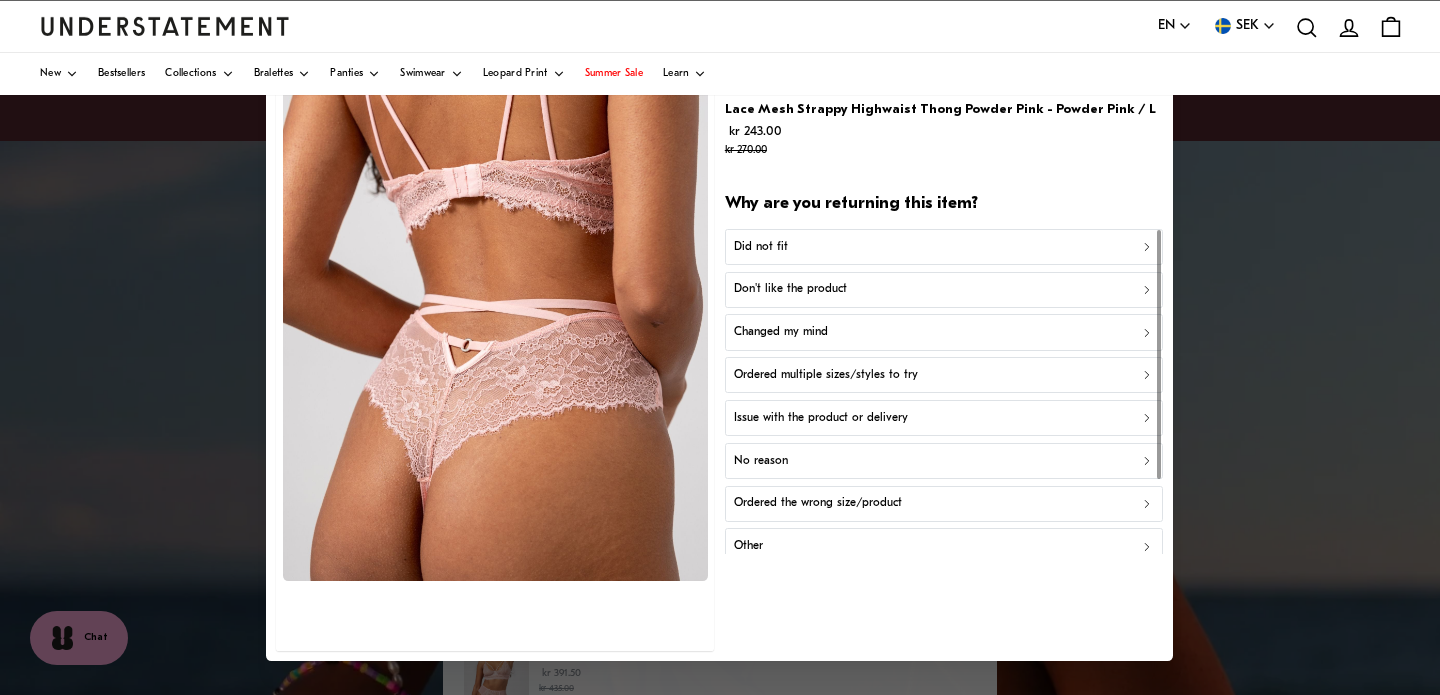 click on "Other" at bounding box center [748, 546] 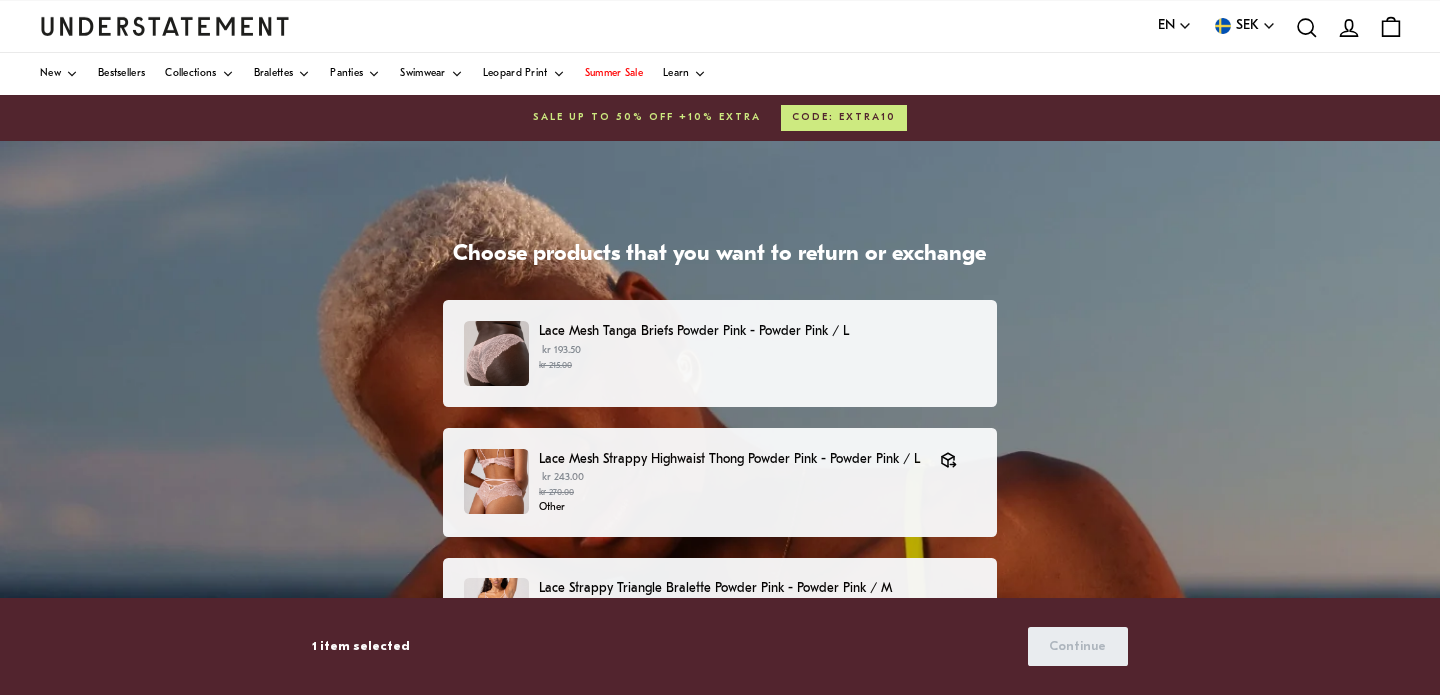 scroll, scrollTop: 439, scrollLeft: 0, axis: vertical 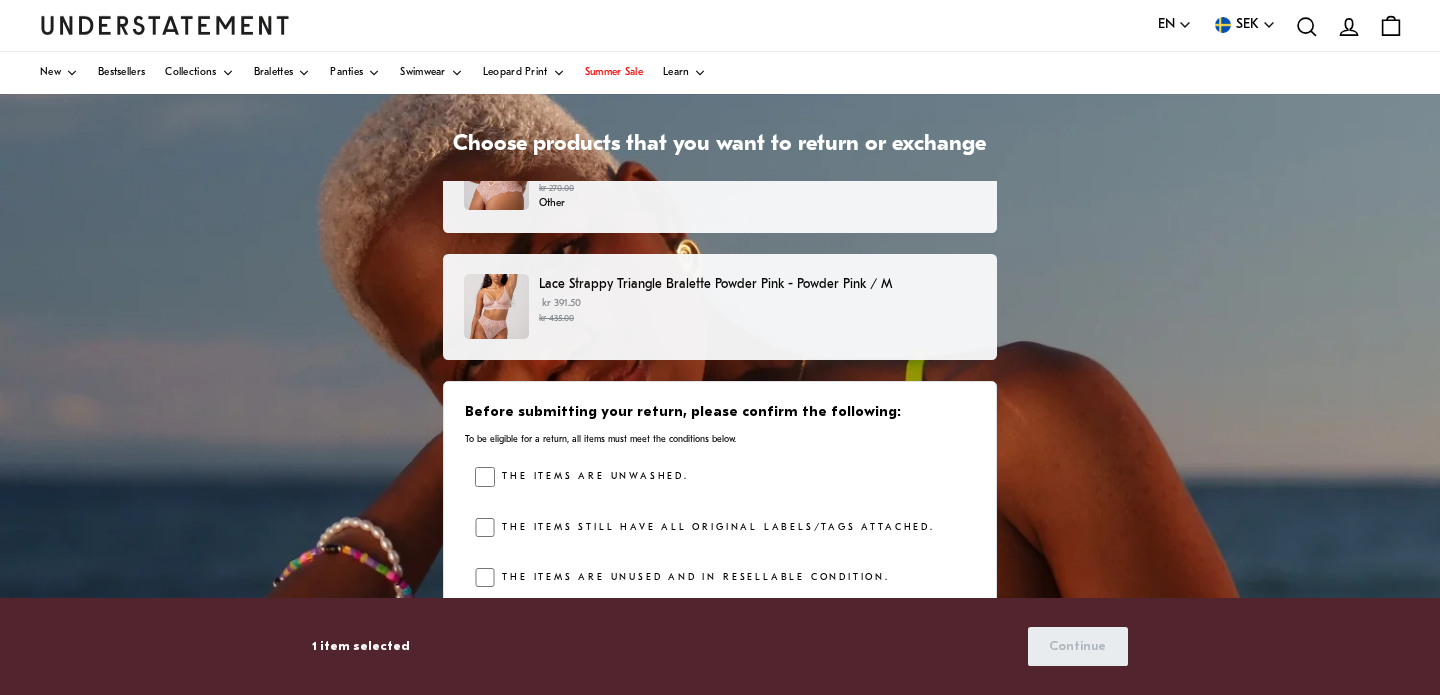 click on "kr 391.50   kr 435.00" at bounding box center (757, 311) 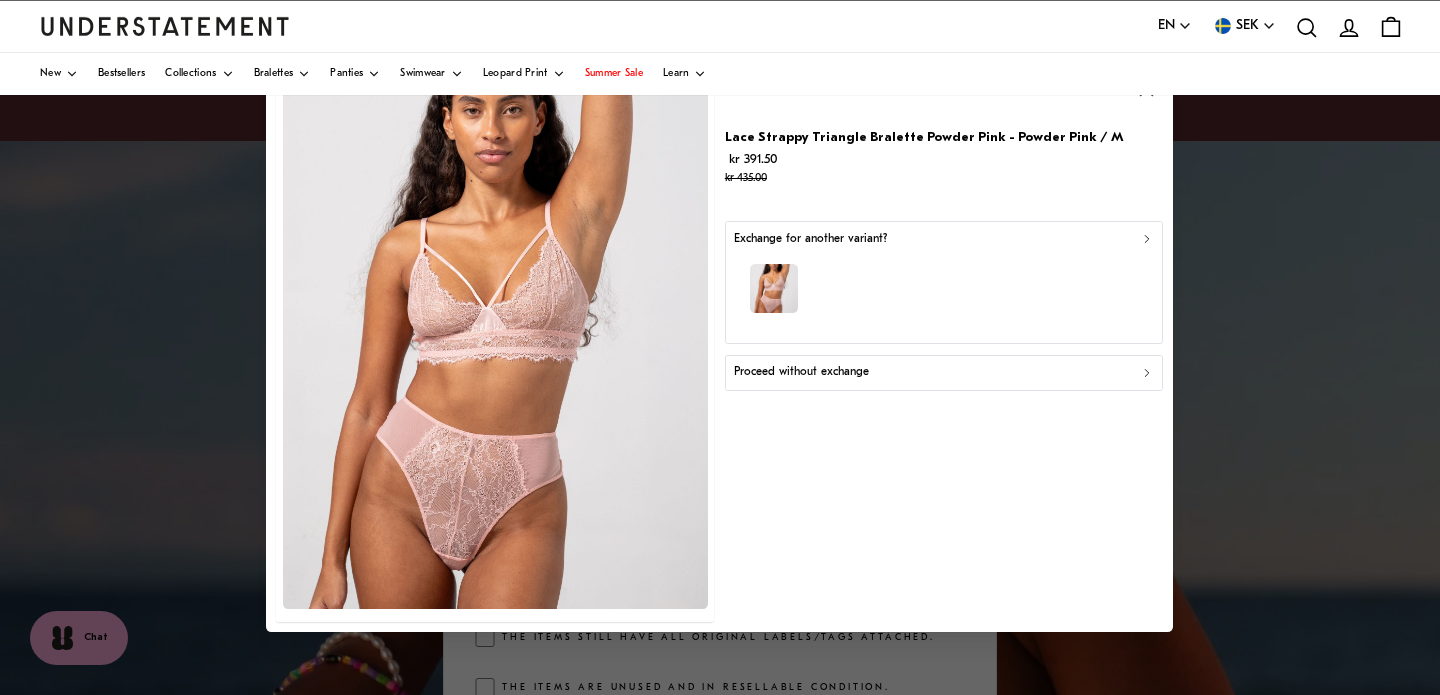 click at bounding box center [774, 288] 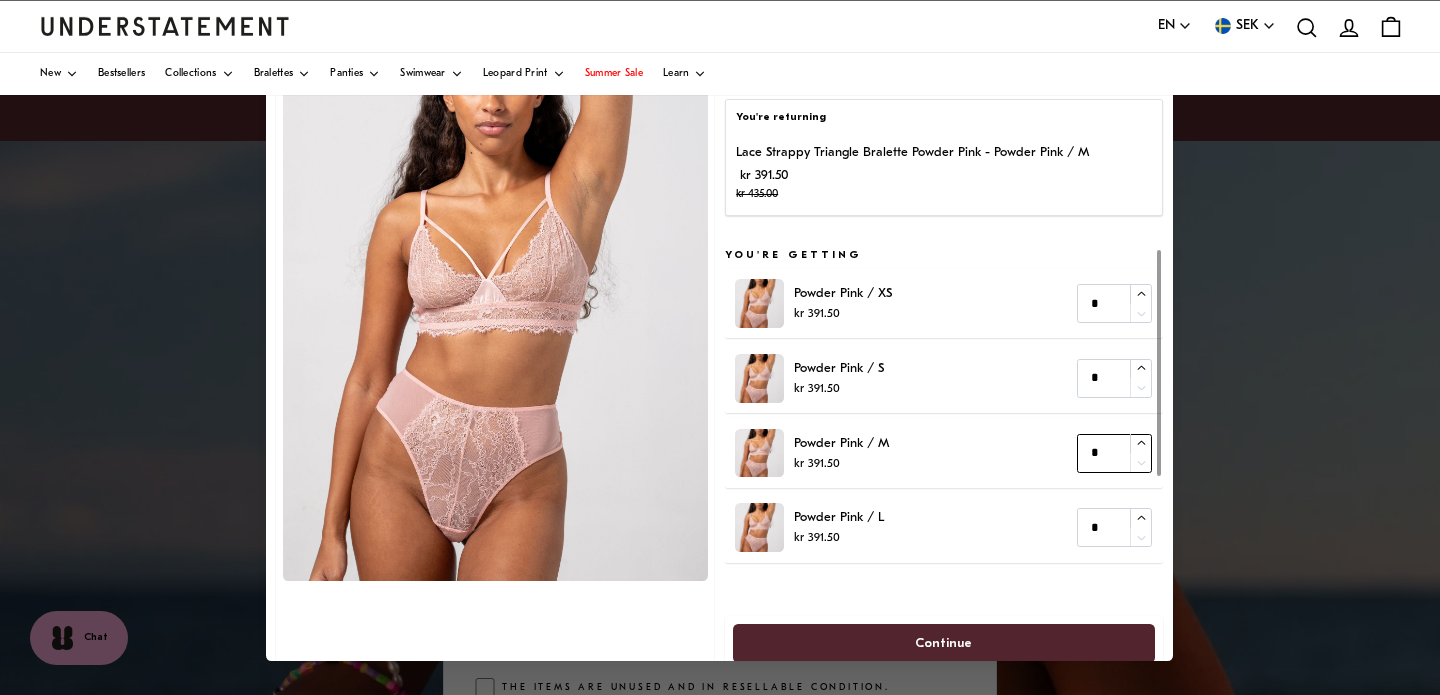 type on "*" 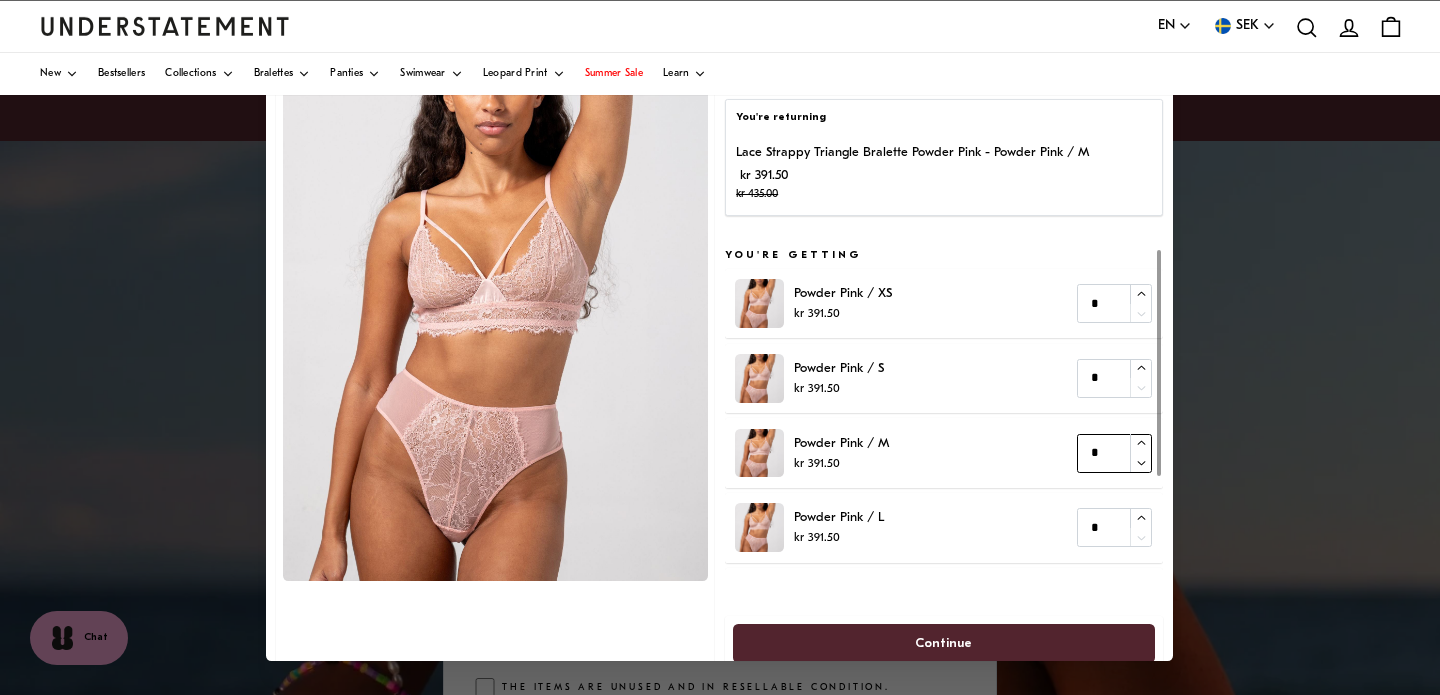 click 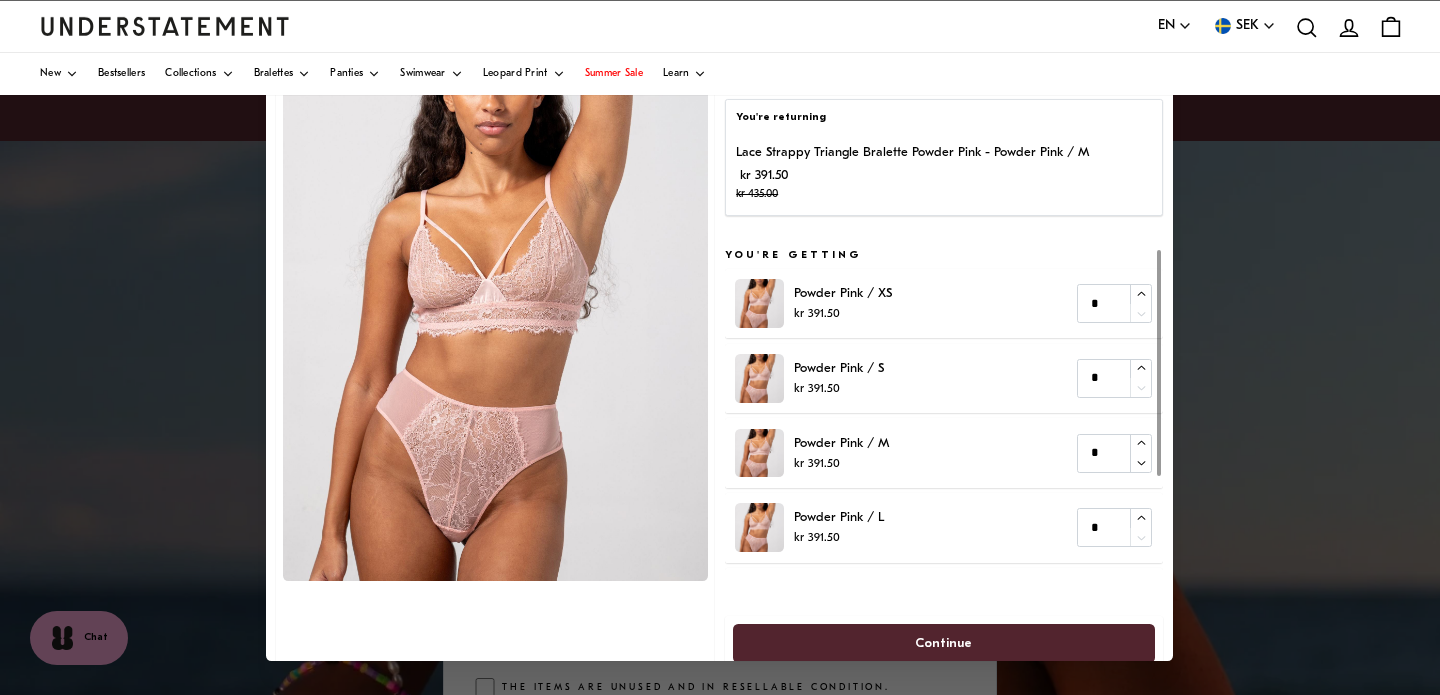 click on "Continue" at bounding box center (944, 643) 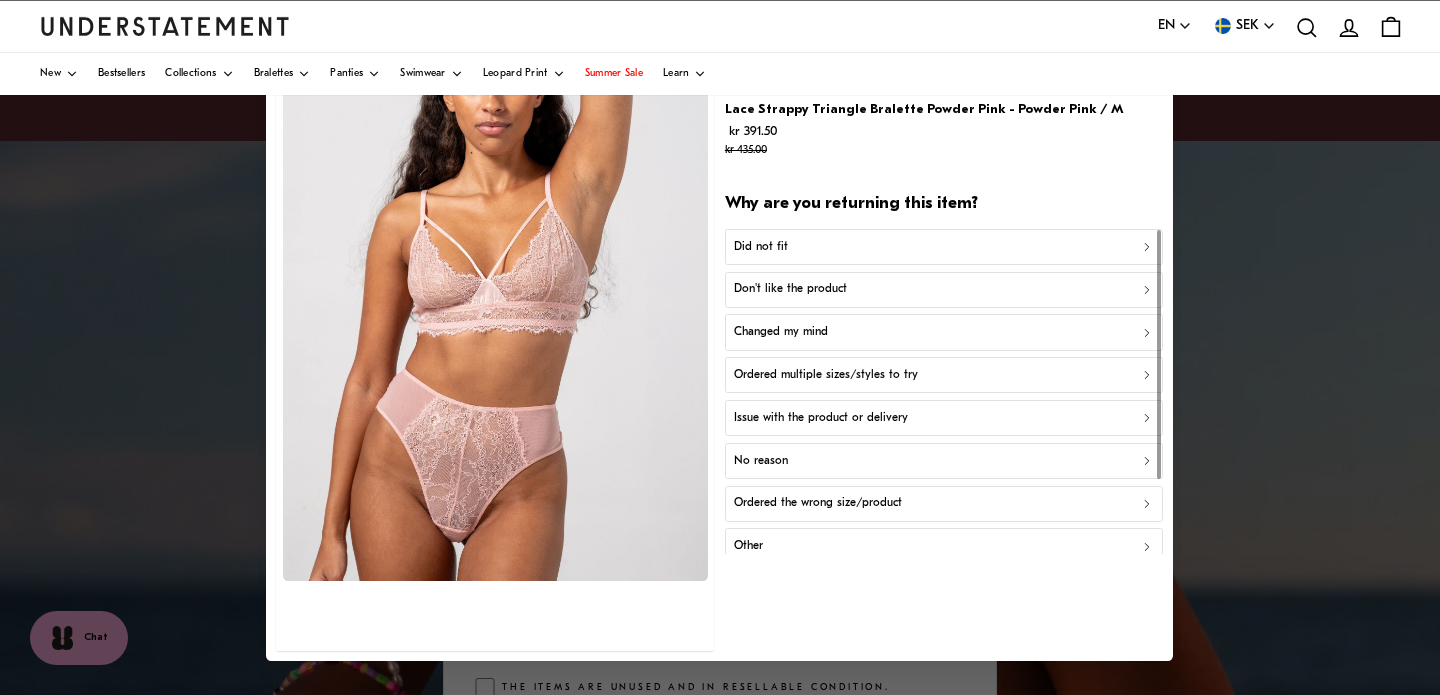 click on "Issue with the product or delivery" at bounding box center [821, 418] 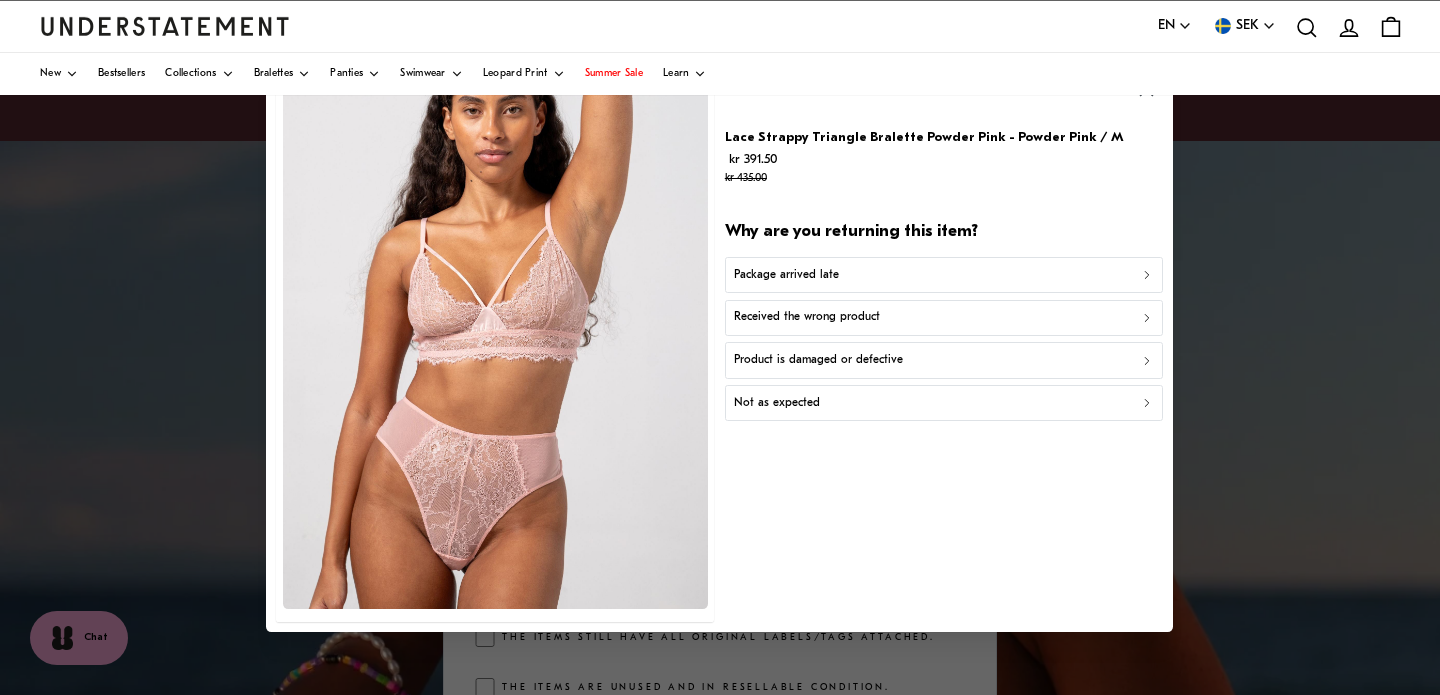 click on "Product is damaged or defective" at bounding box center [818, 360] 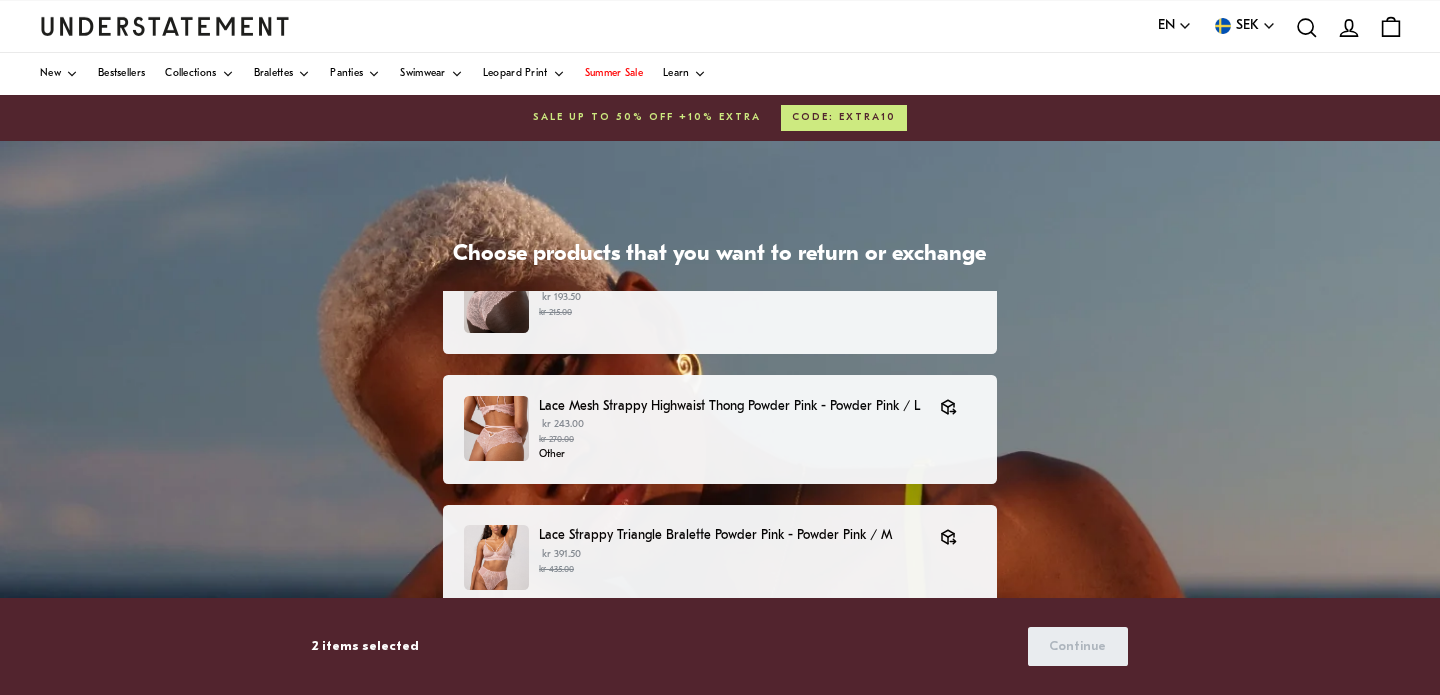 scroll, scrollTop: 249, scrollLeft: 0, axis: vertical 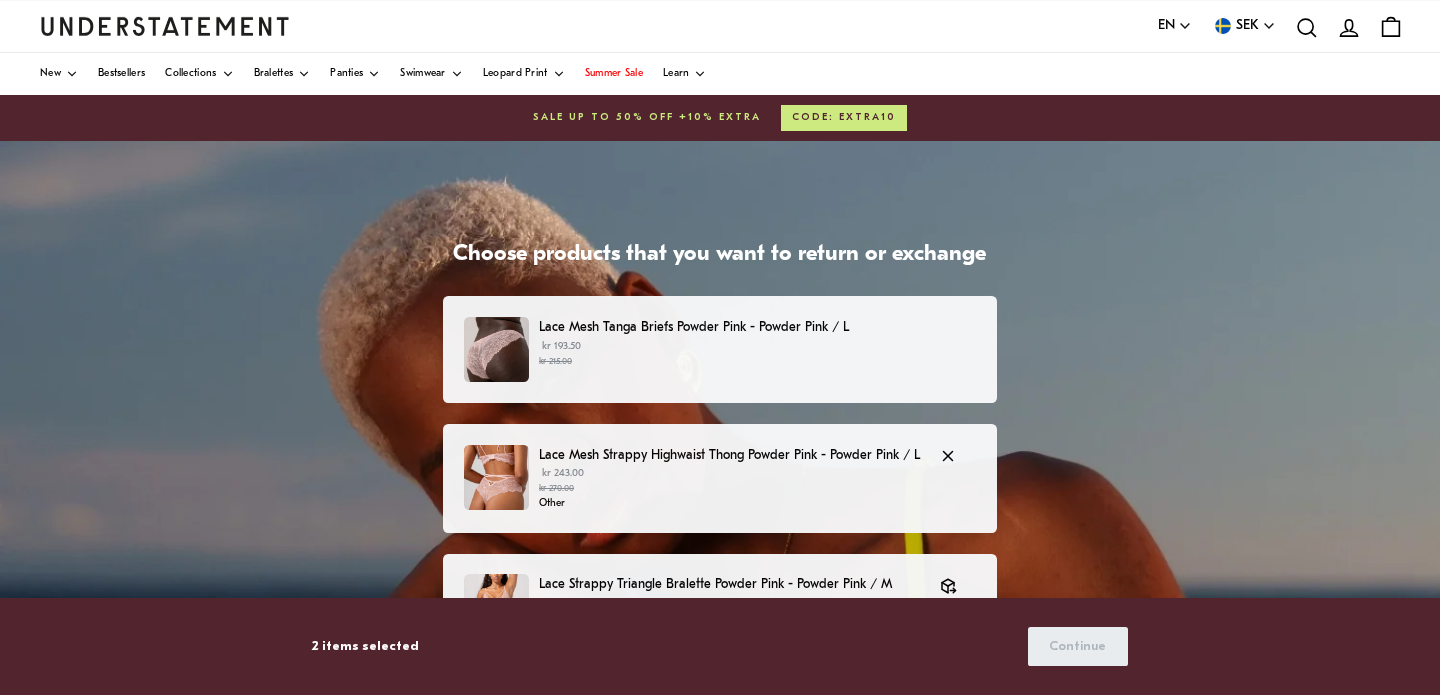 click on "Lace Mesh Strappy Highwaist Thong Powder Pink - Powder Pink / L" at bounding box center [729, 455] 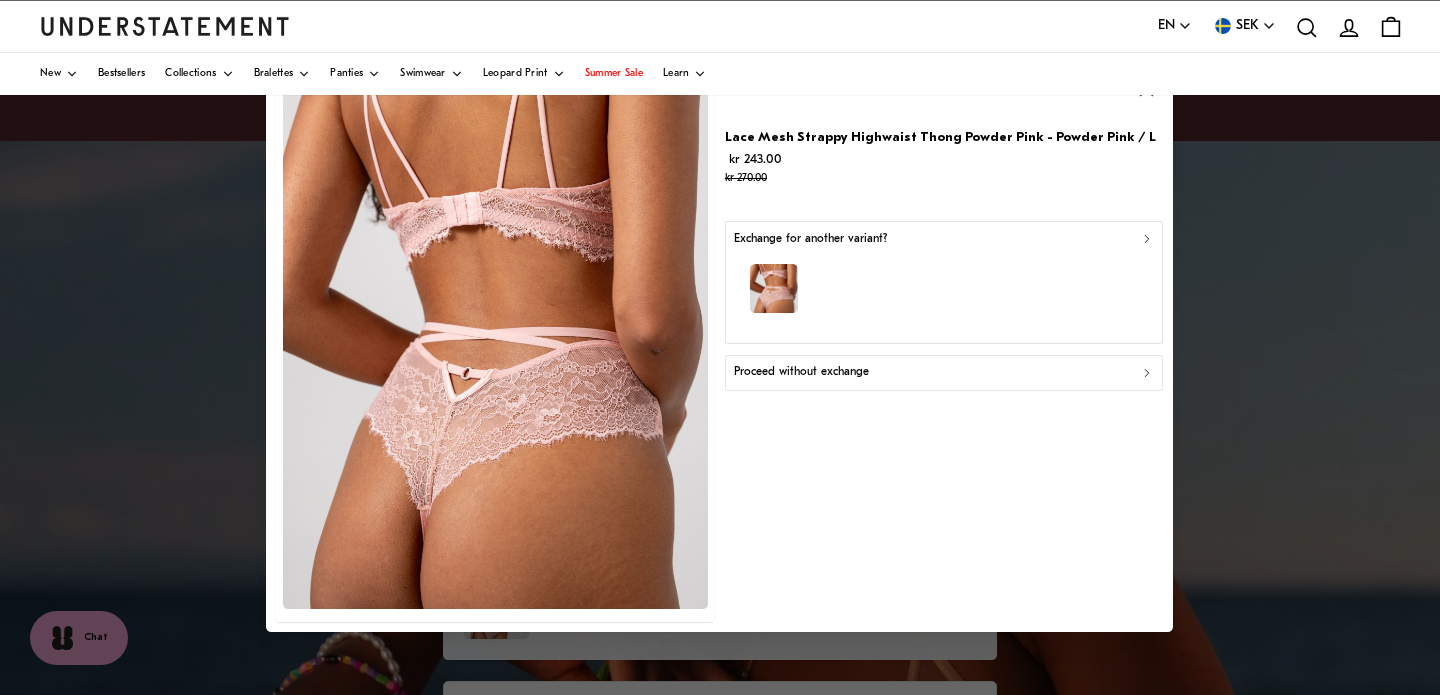 click at bounding box center [944, 291] 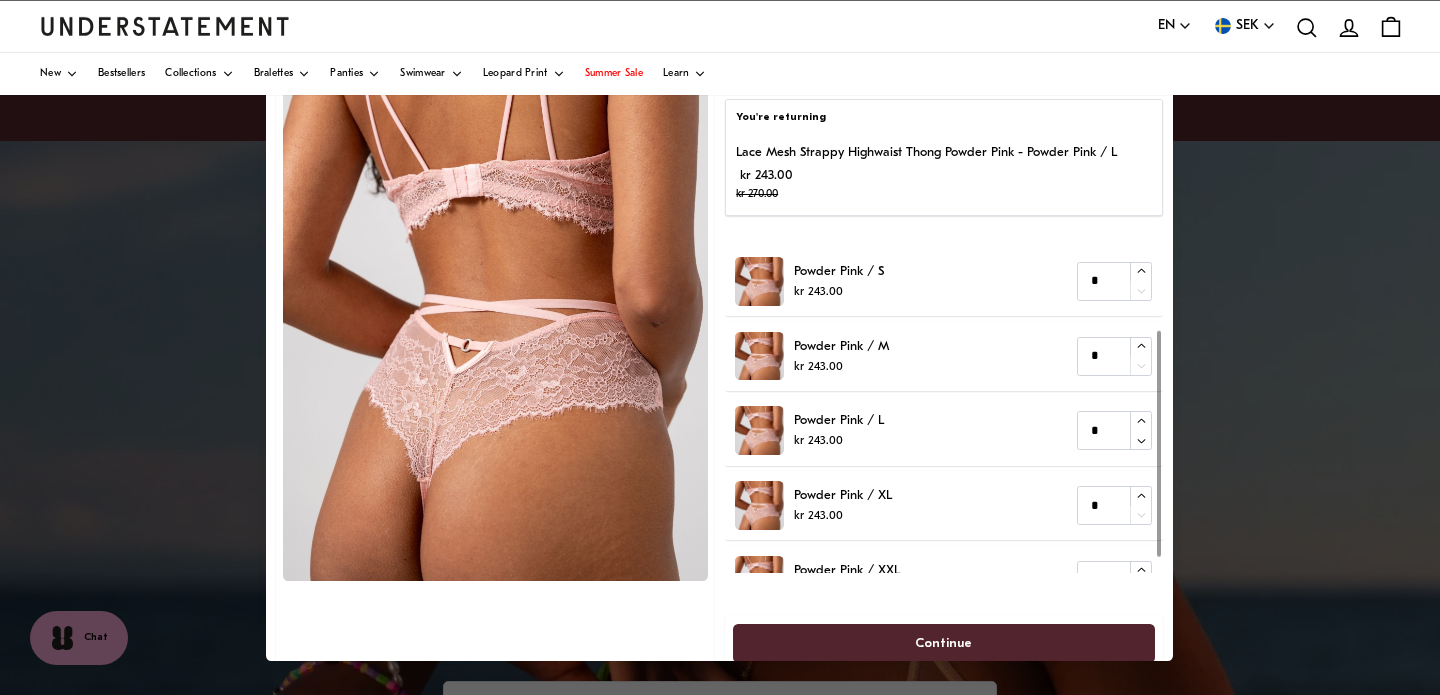 scroll, scrollTop: 116, scrollLeft: 0, axis: vertical 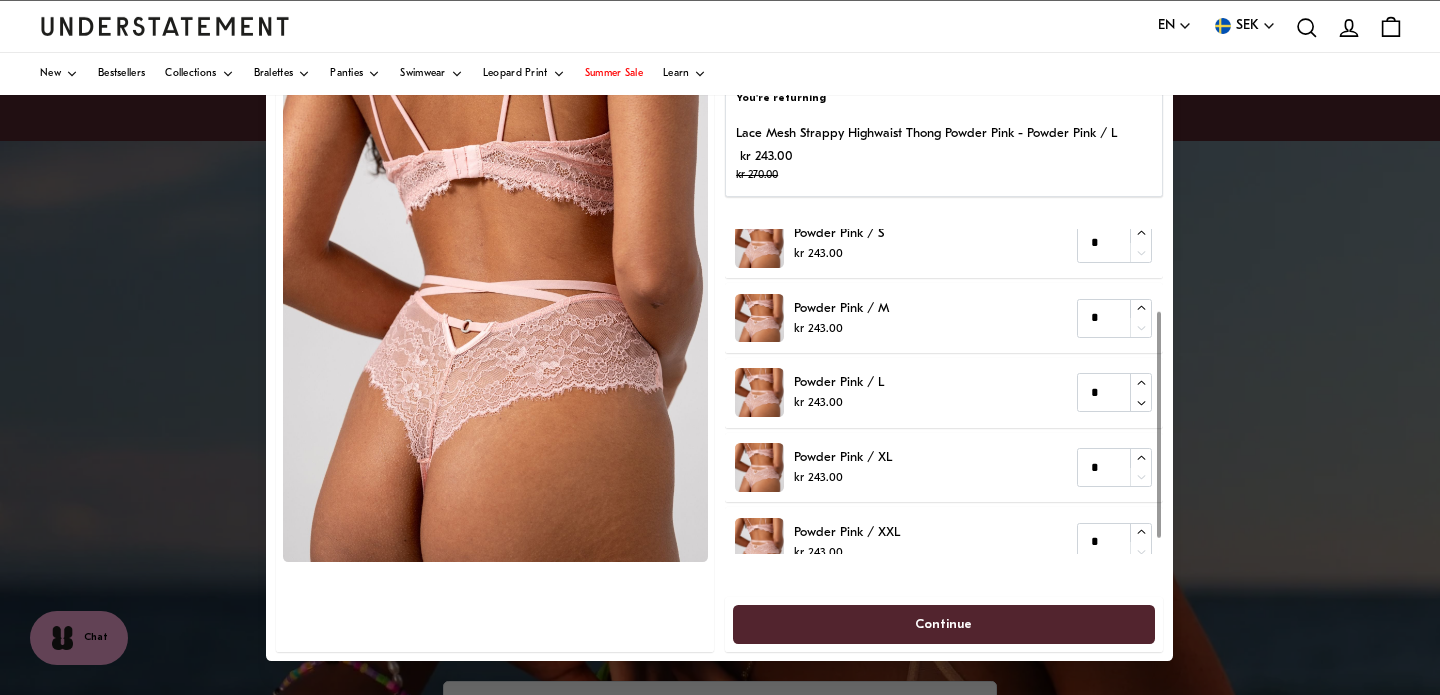 click on "Continue" at bounding box center (944, 624) 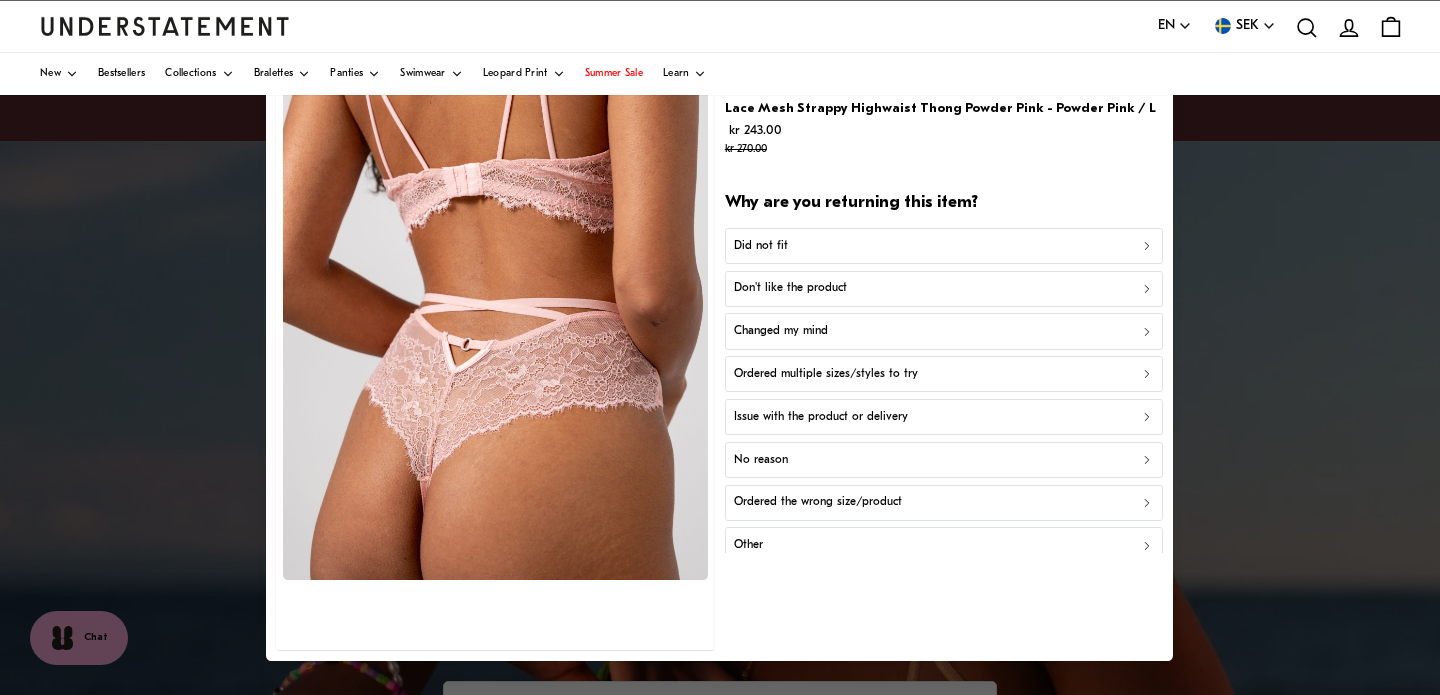 scroll, scrollTop: 1, scrollLeft: 0, axis: vertical 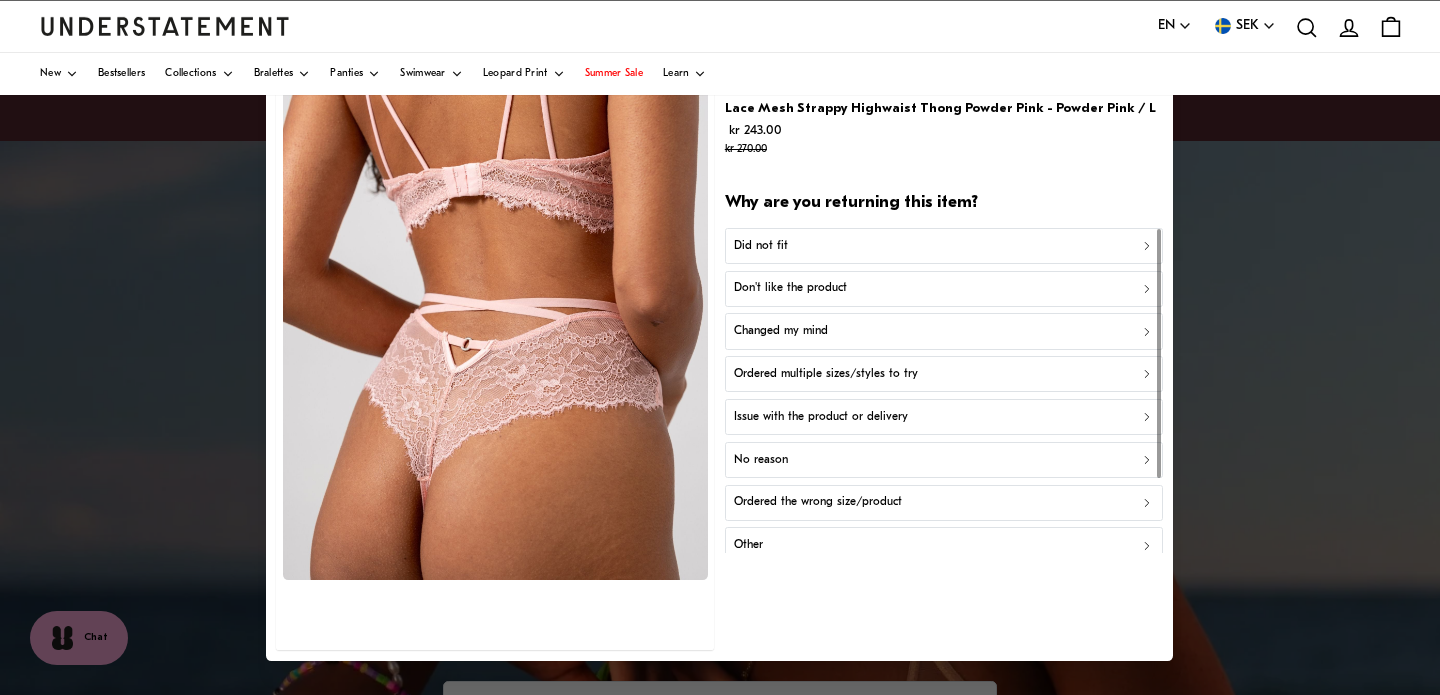 click on "Issue with the product or delivery" at bounding box center [821, 417] 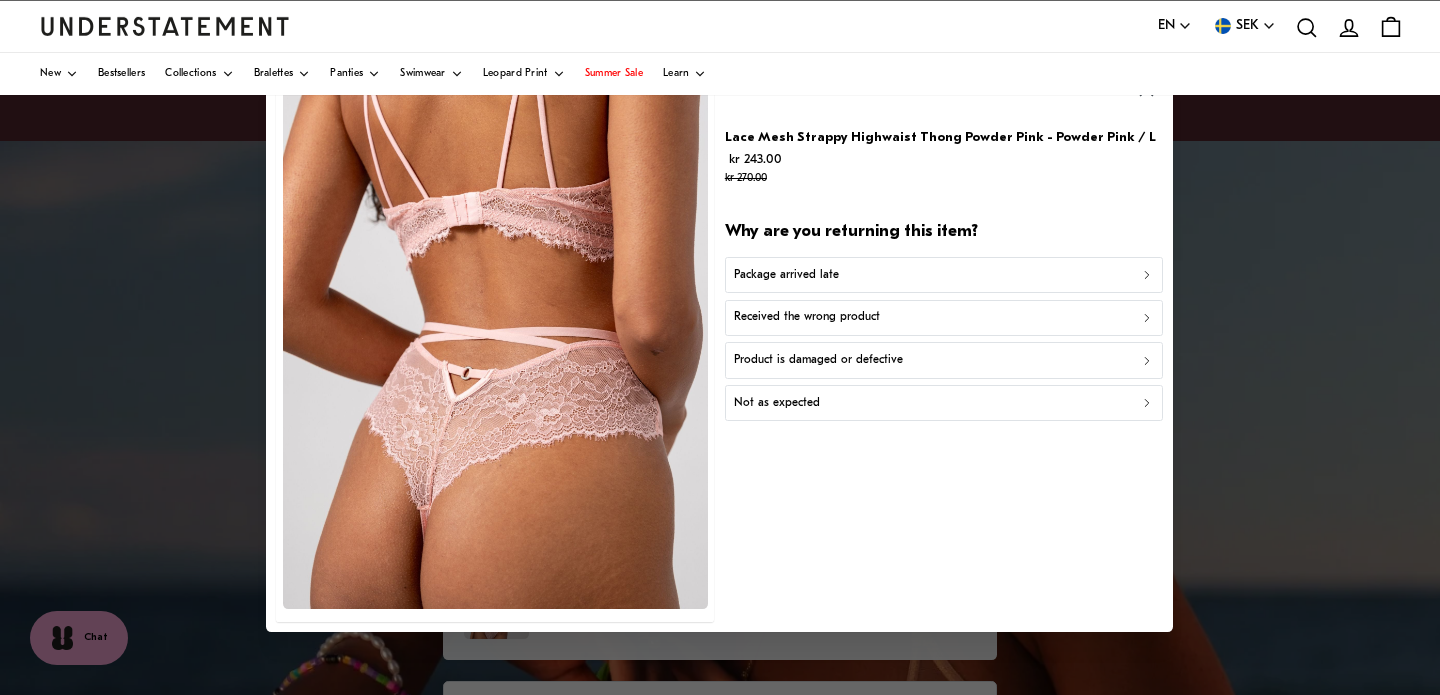 click on "Received the wrong product" at bounding box center [807, 317] 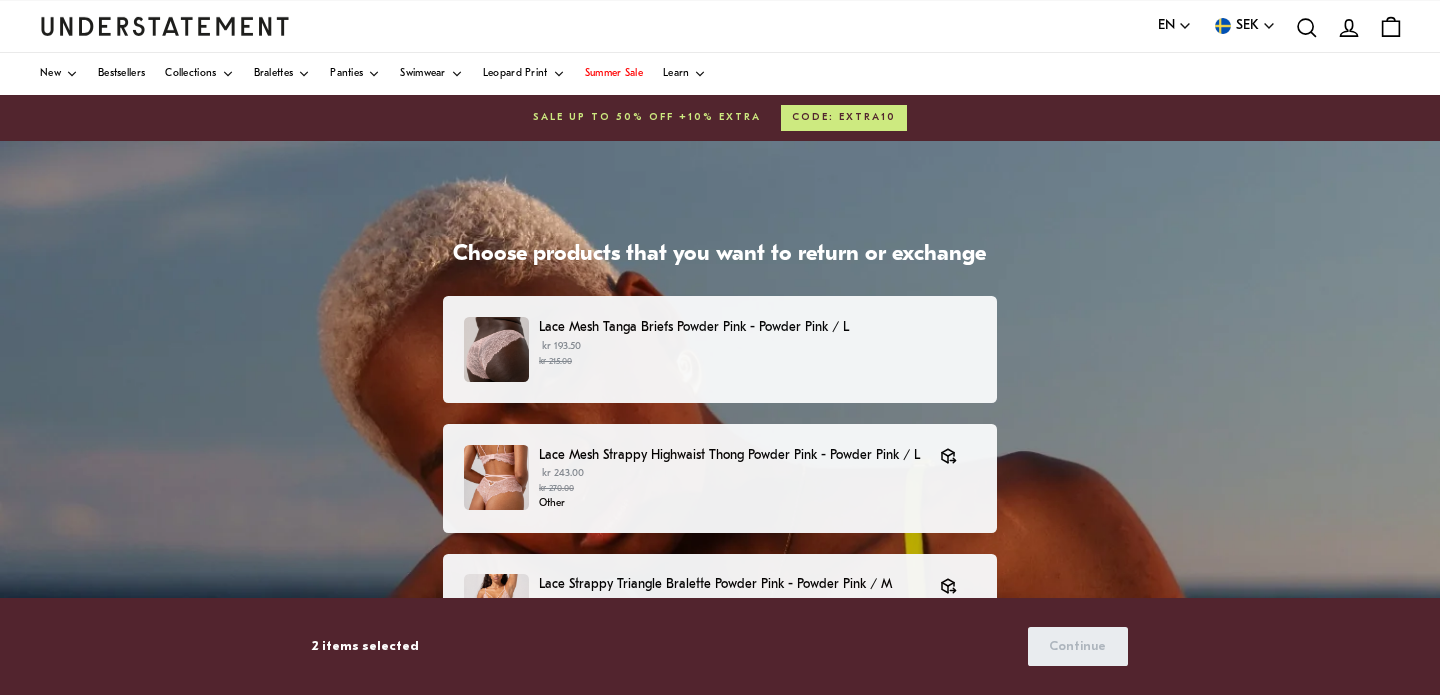scroll, scrollTop: 439, scrollLeft: 0, axis: vertical 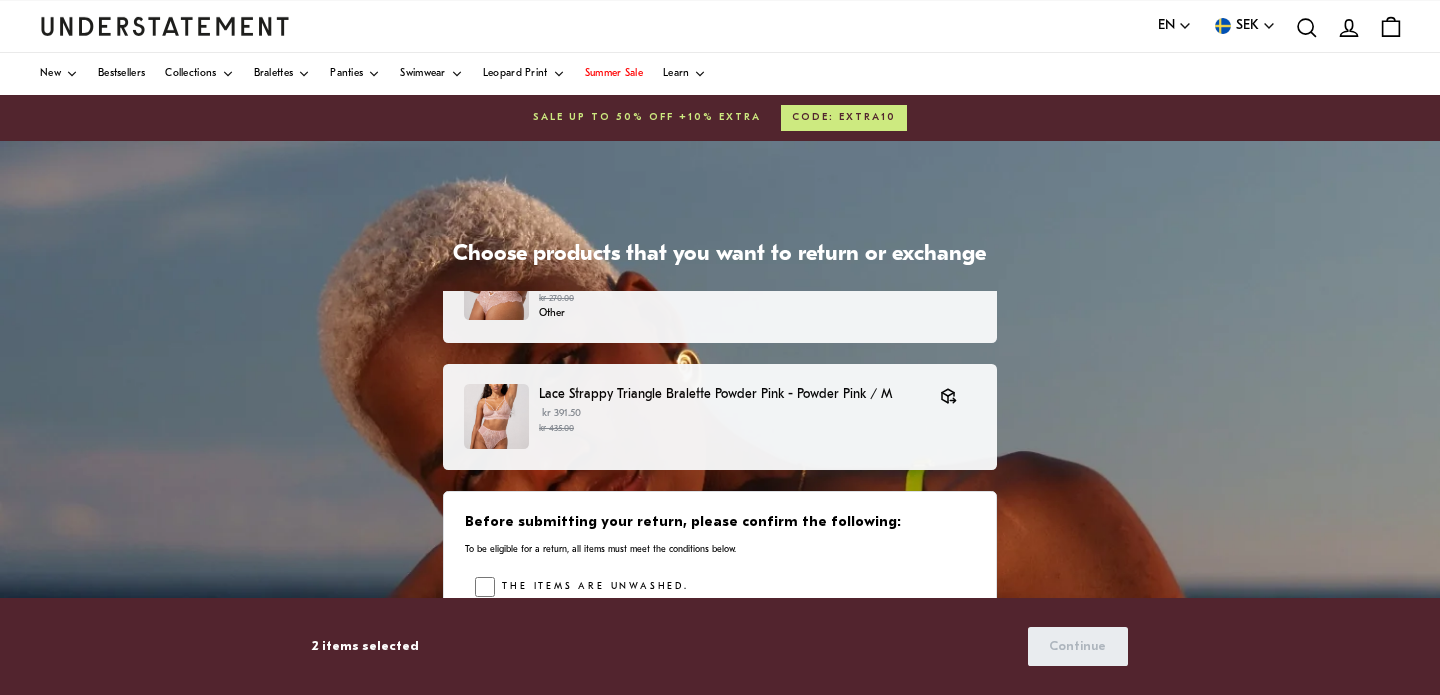 click on "Before submitting your return, please confirm the following: To be eligible for a return, all items must meet the conditions below. The items are unwashed. The items still have all original labels/tags attached. The items are unused and in resellable condition." at bounding box center [720, 610] 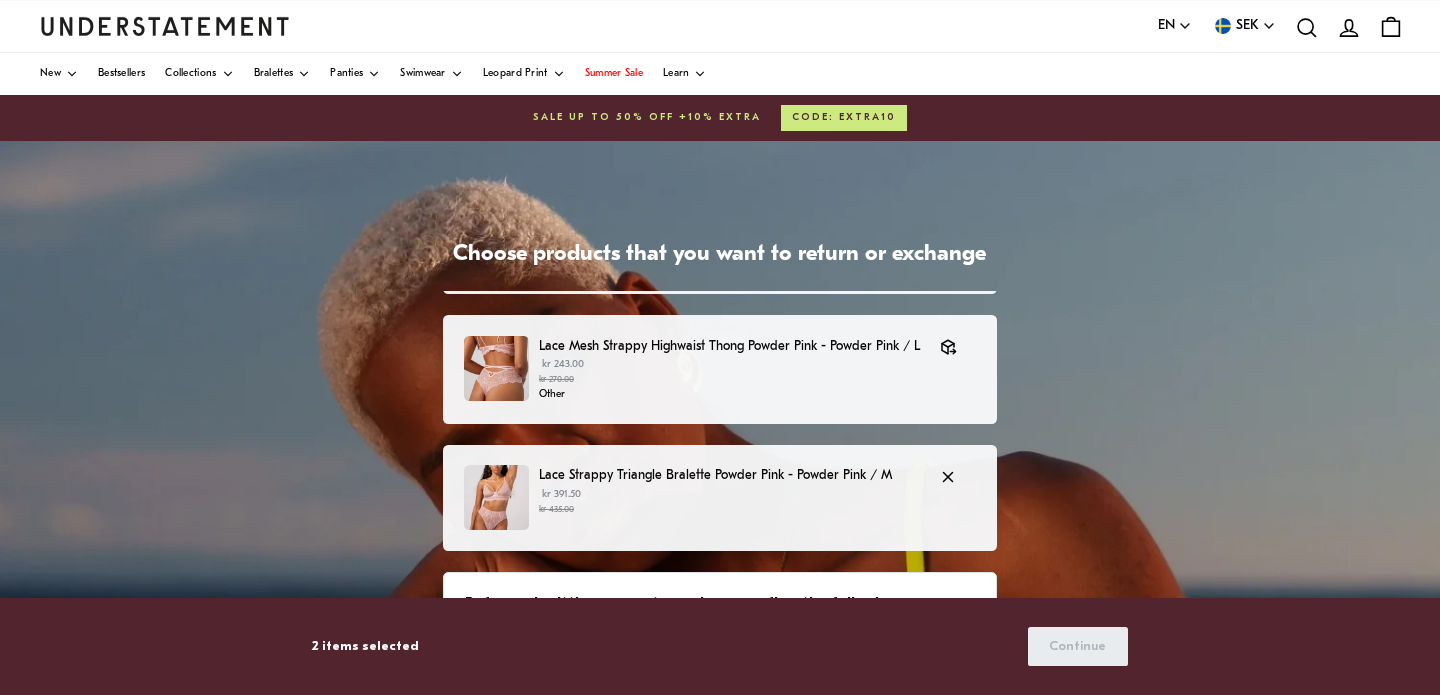 scroll, scrollTop: 439, scrollLeft: 0, axis: vertical 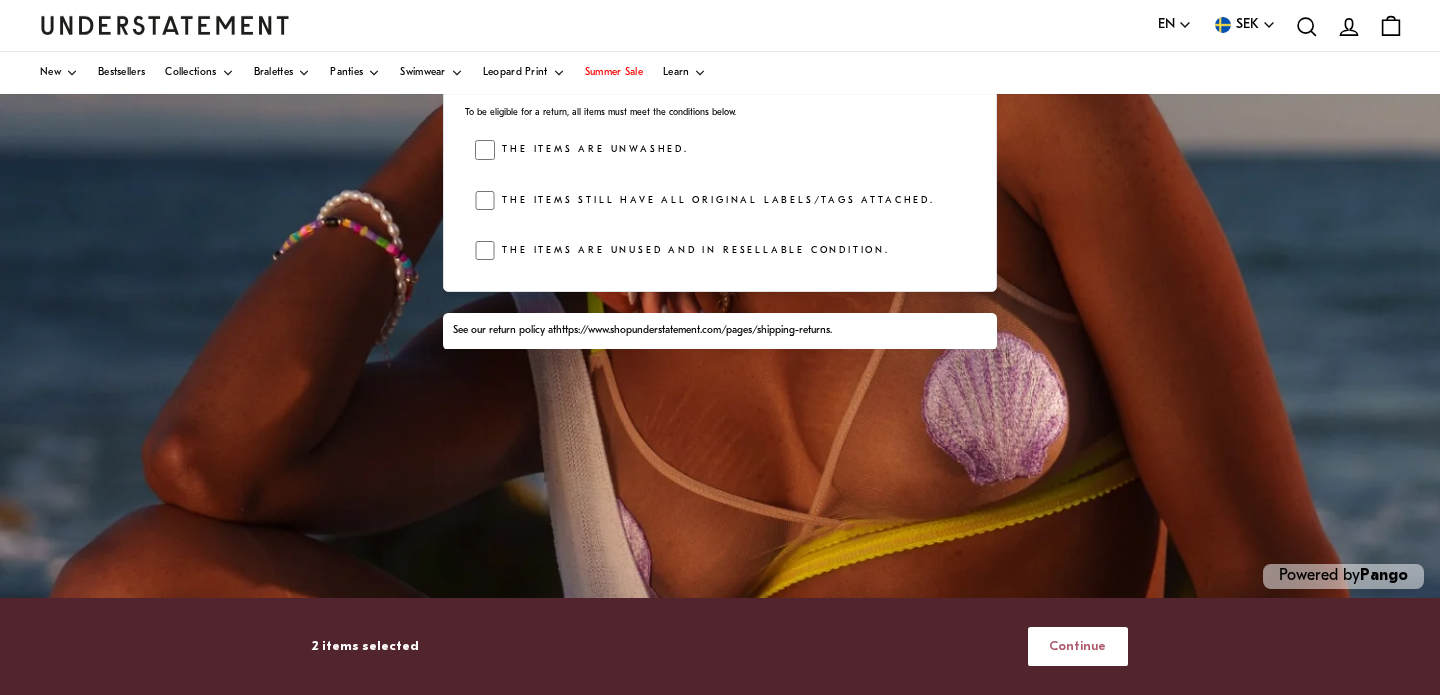 click on "Continue" at bounding box center (1077, 646) 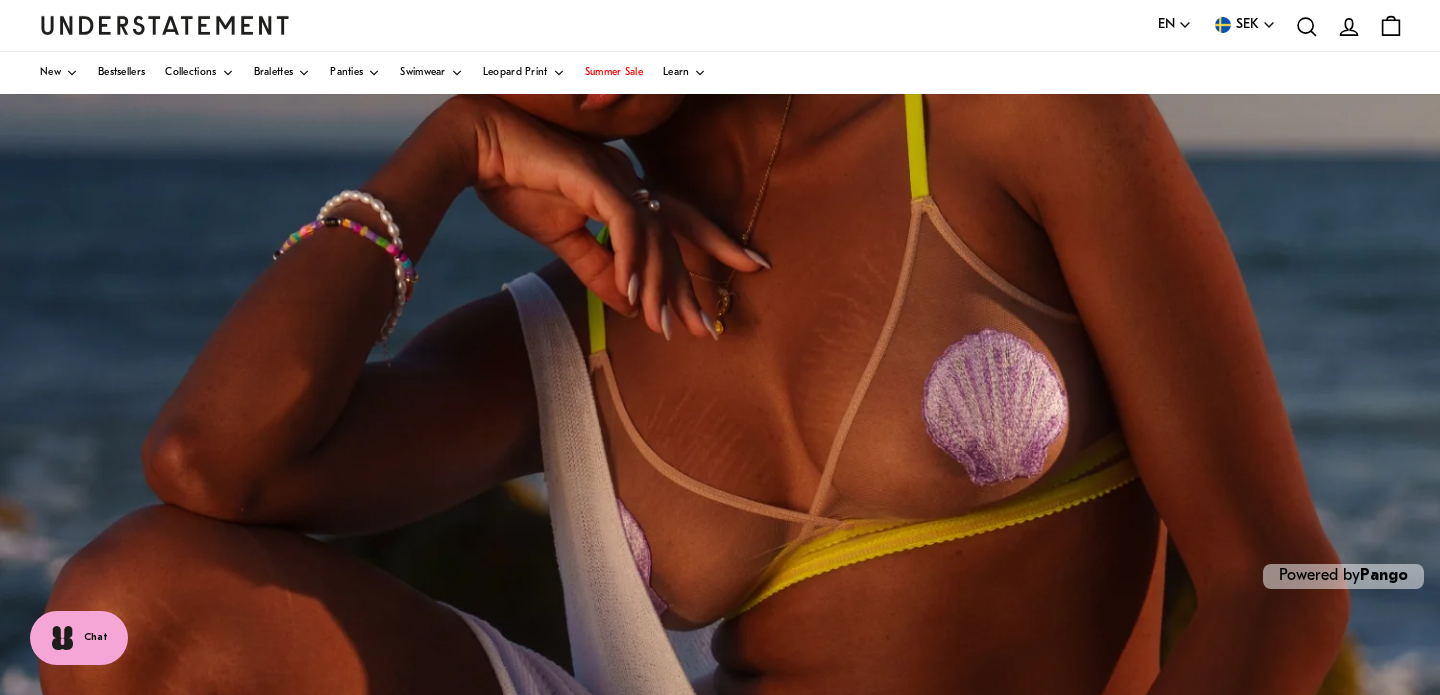 scroll, scrollTop: 0, scrollLeft: 0, axis: both 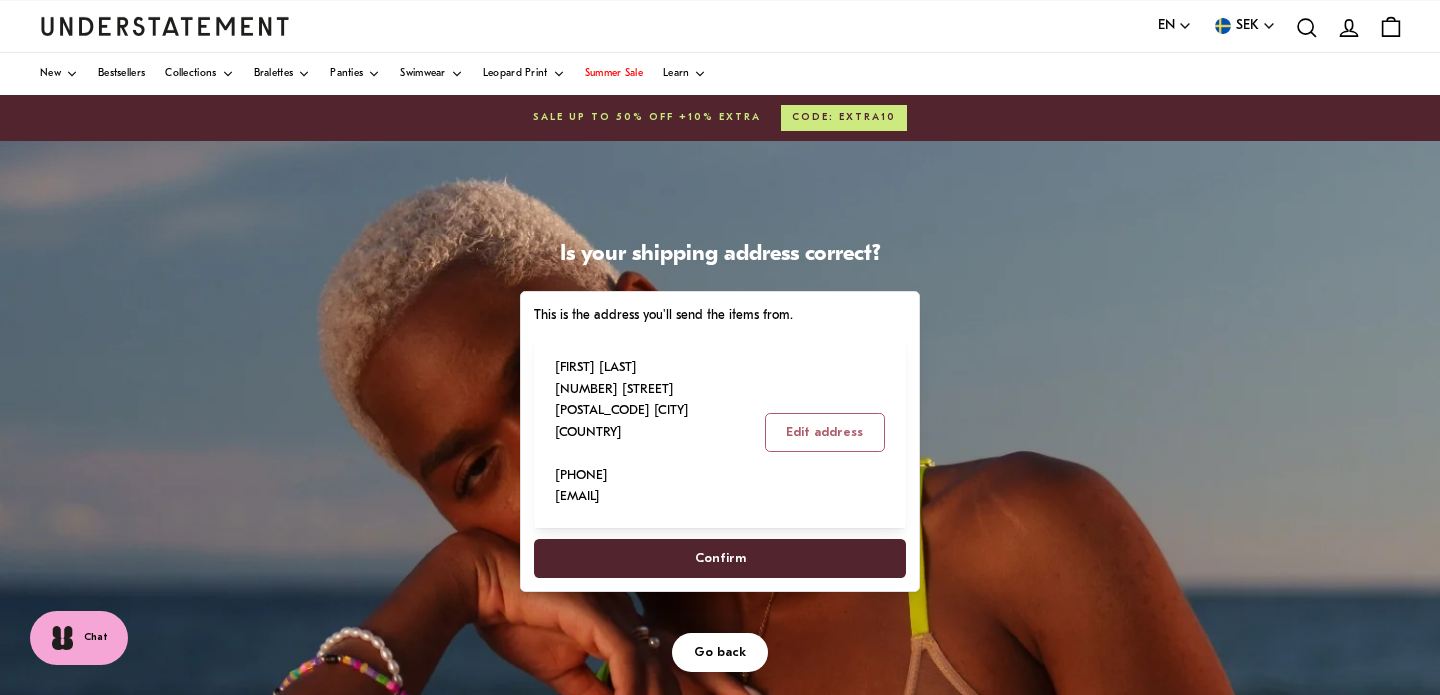 click on "Confirm" at bounding box center [720, 558] 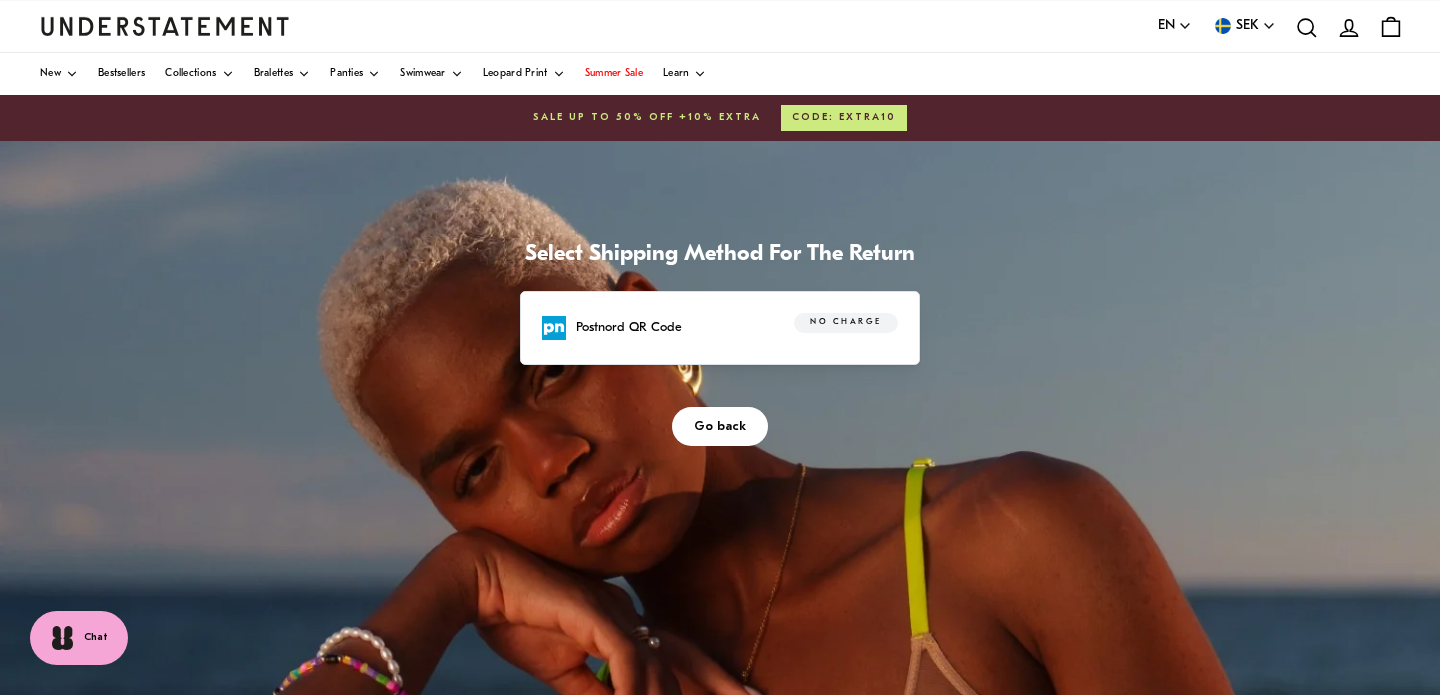 click on "Postnord QR Code" at bounding box center [629, 327] 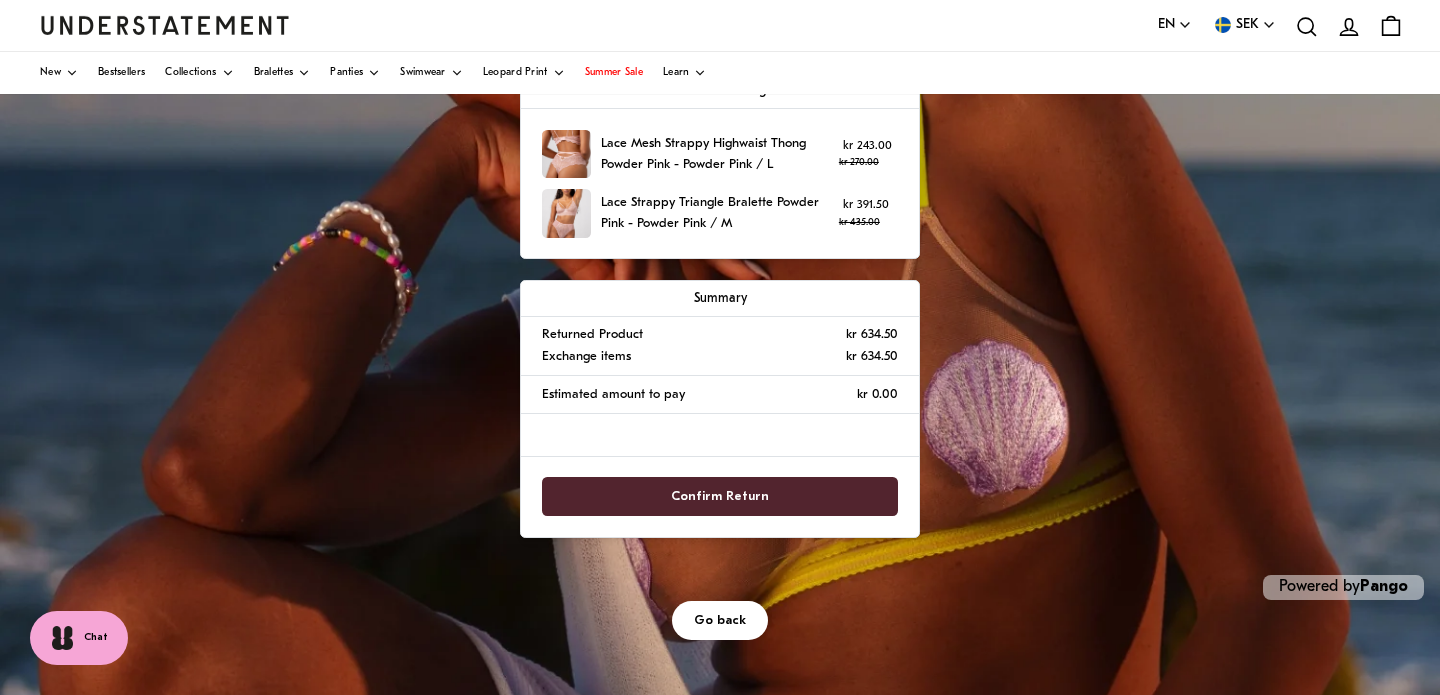 scroll, scrollTop: 430, scrollLeft: 0, axis: vertical 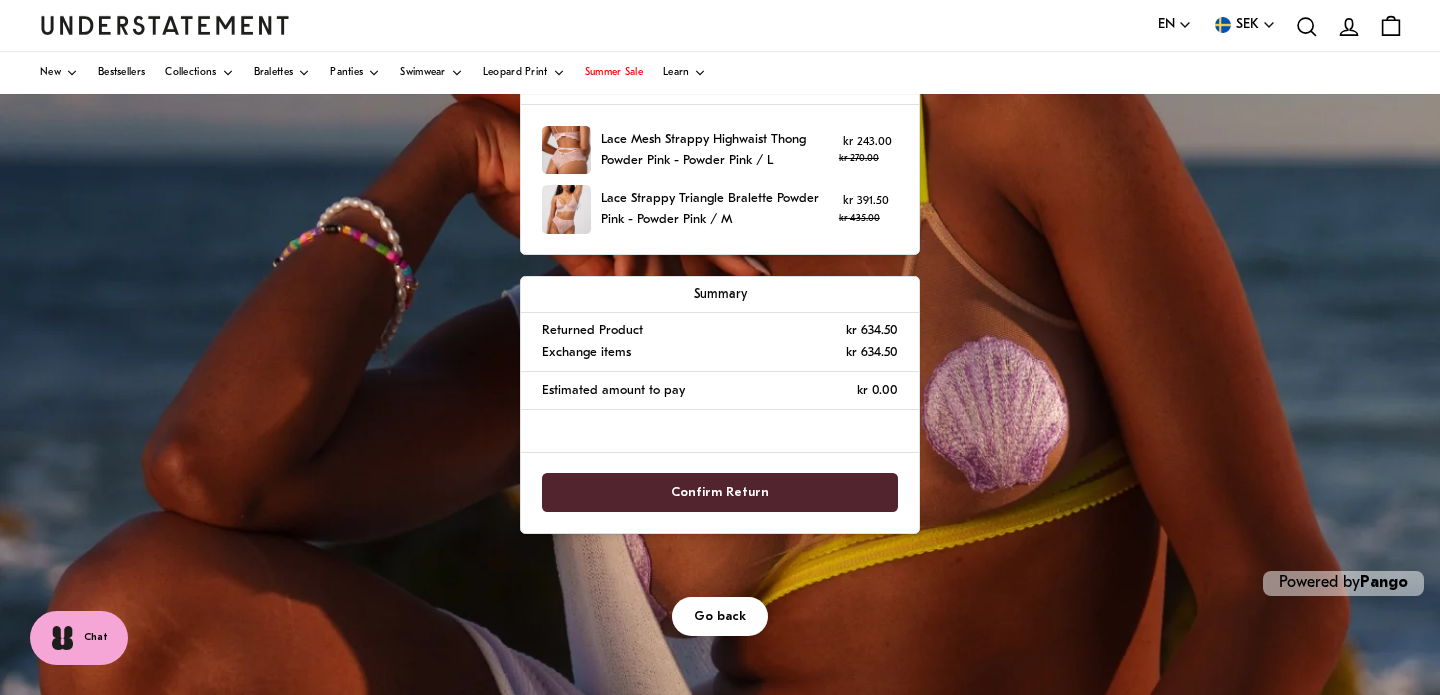 click on "Confirm Return" at bounding box center [720, 492] 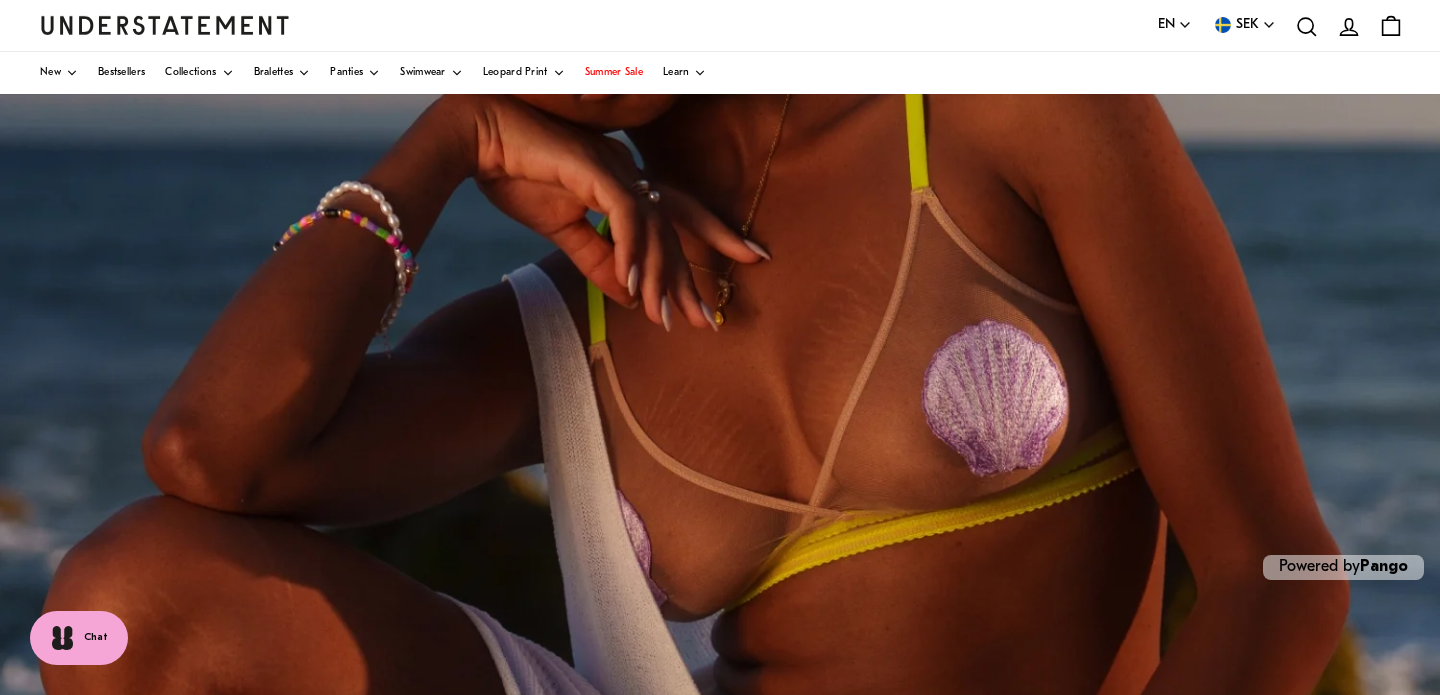 scroll, scrollTop: 0, scrollLeft: 0, axis: both 